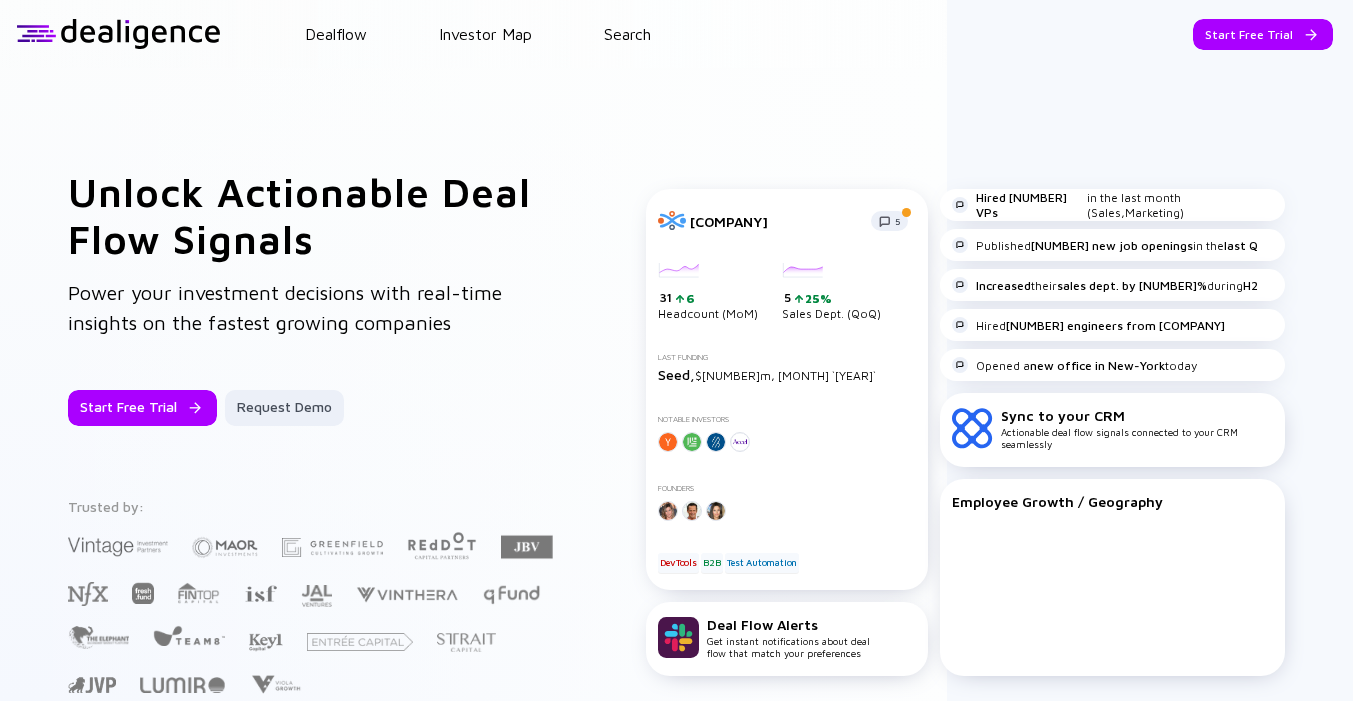 scroll, scrollTop: 0, scrollLeft: 0, axis: both 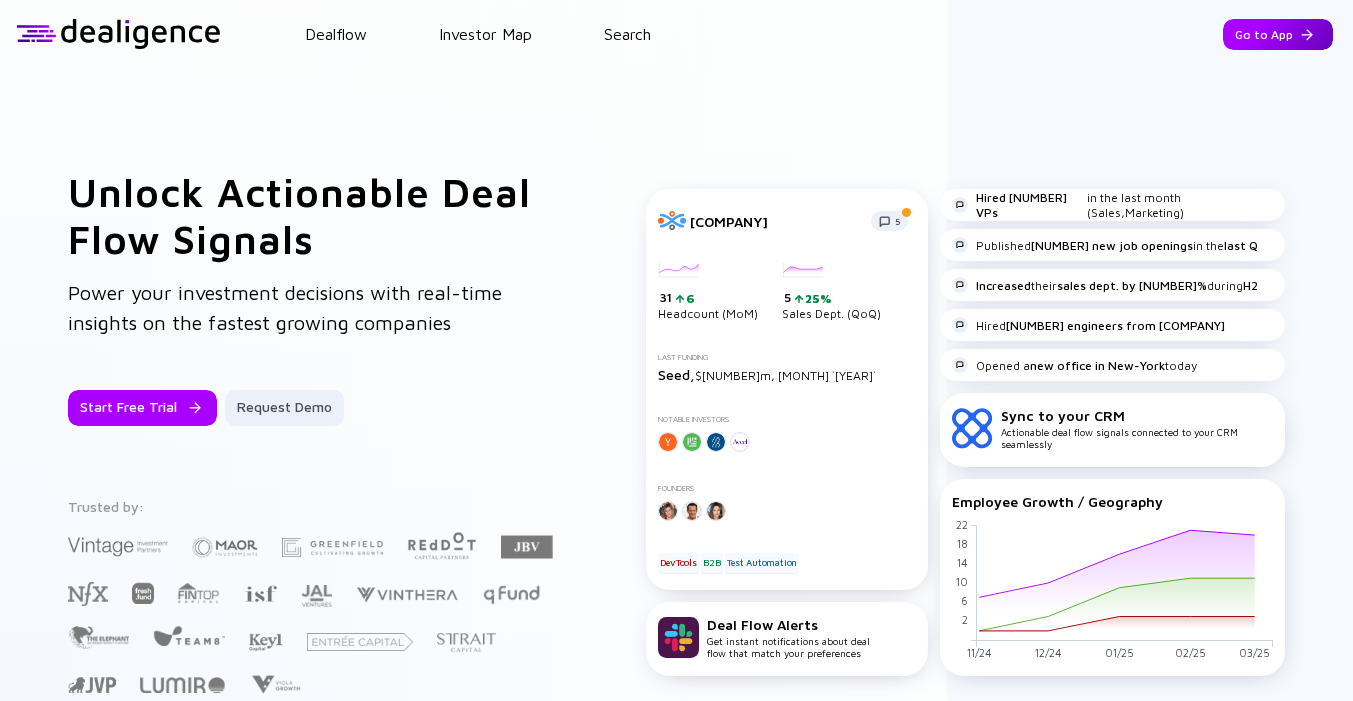 click on "Go to App" at bounding box center (1278, 34) 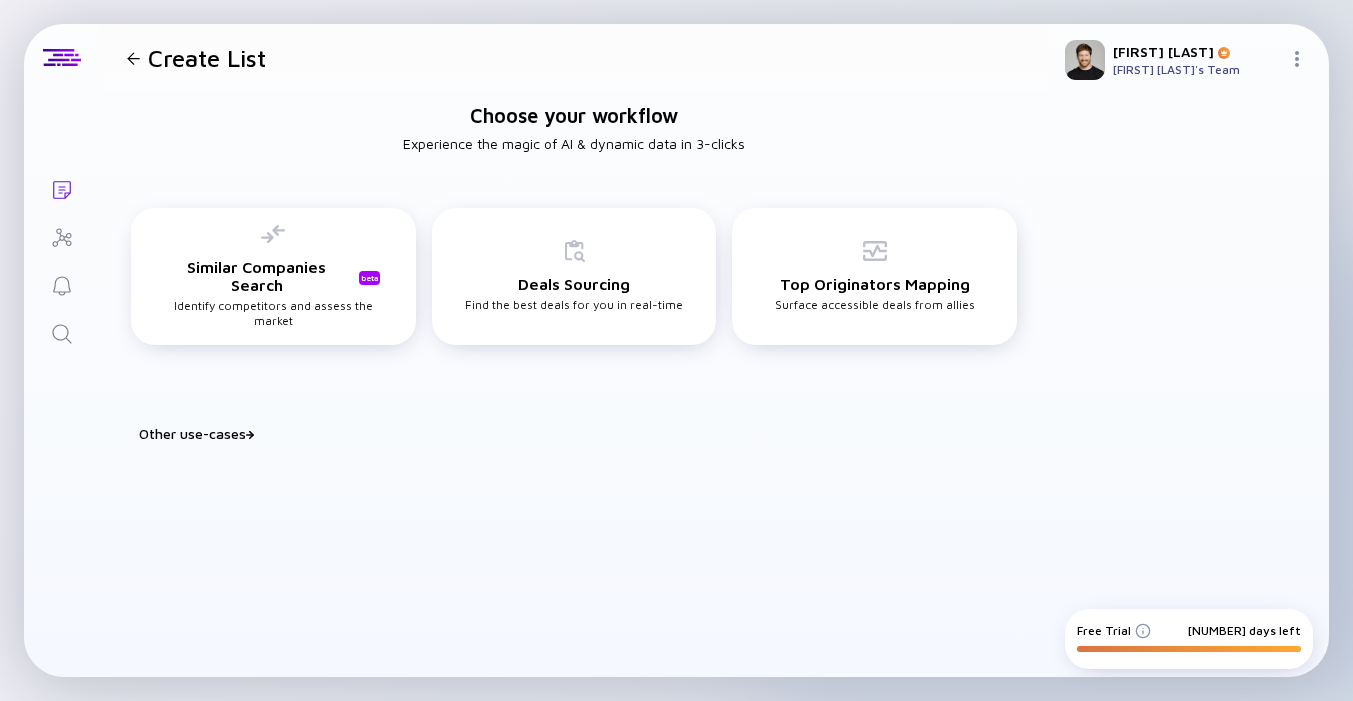 click at bounding box center [62, 334] 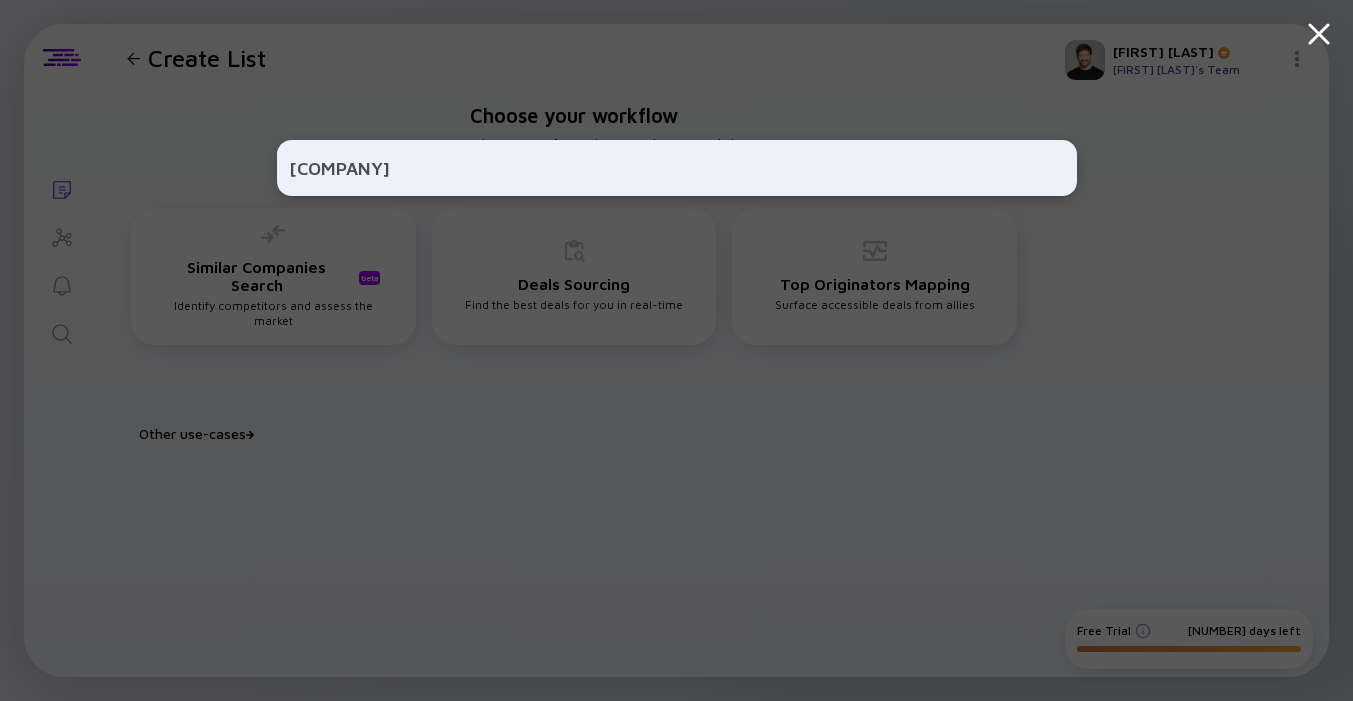 type on "mizmaa" 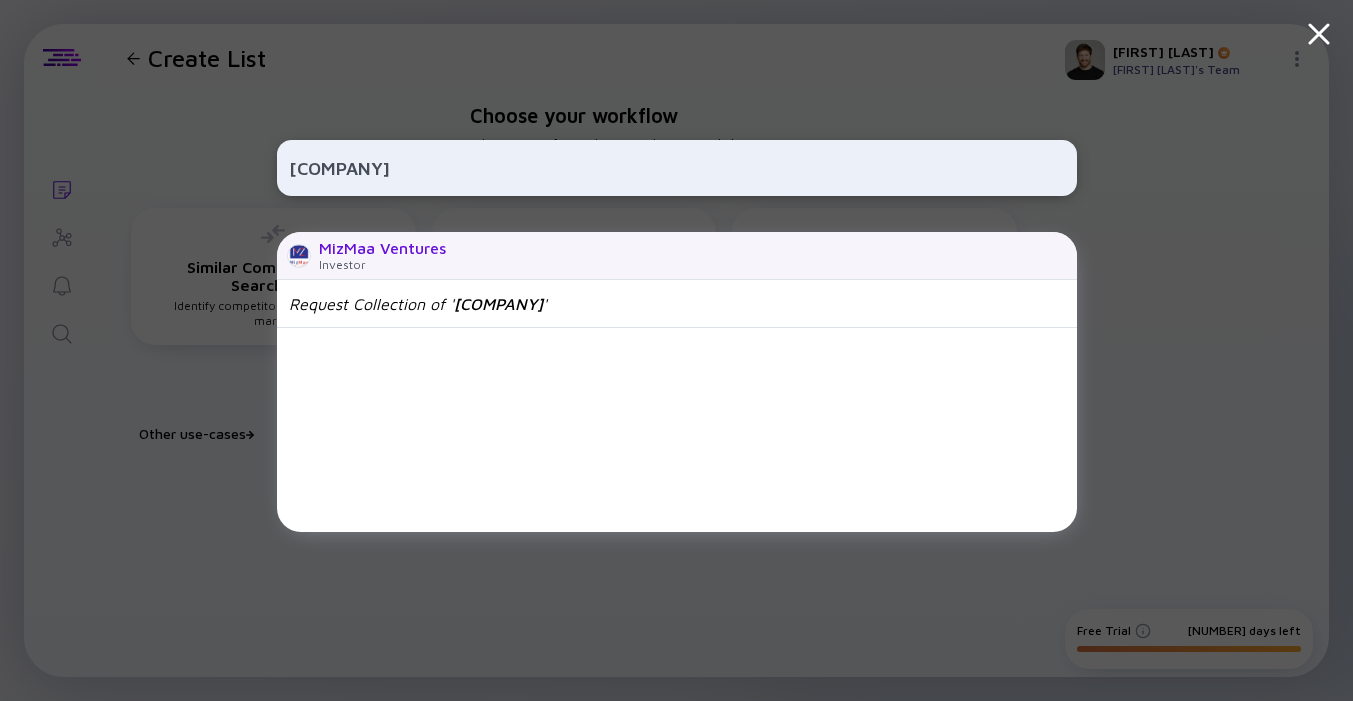 click on "Investor" at bounding box center (382, 264) 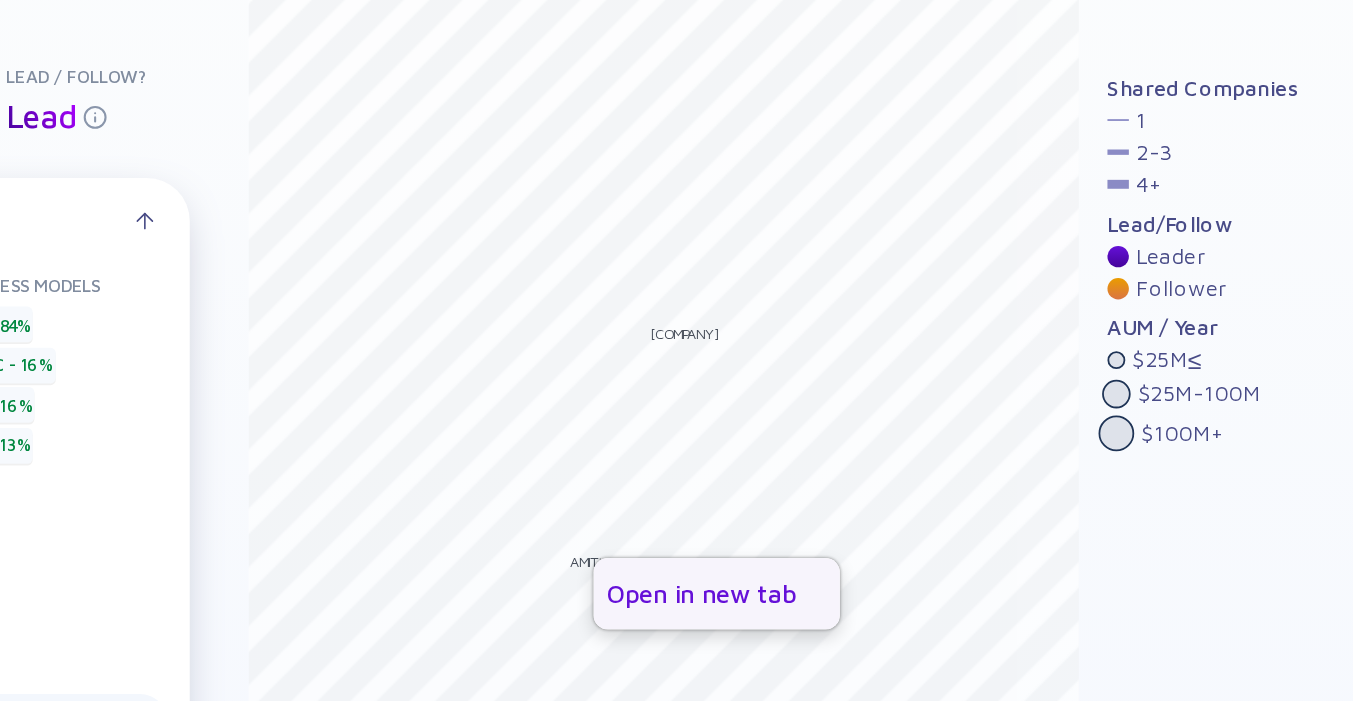 click on "Open in new tab" at bounding box center [846, 489] 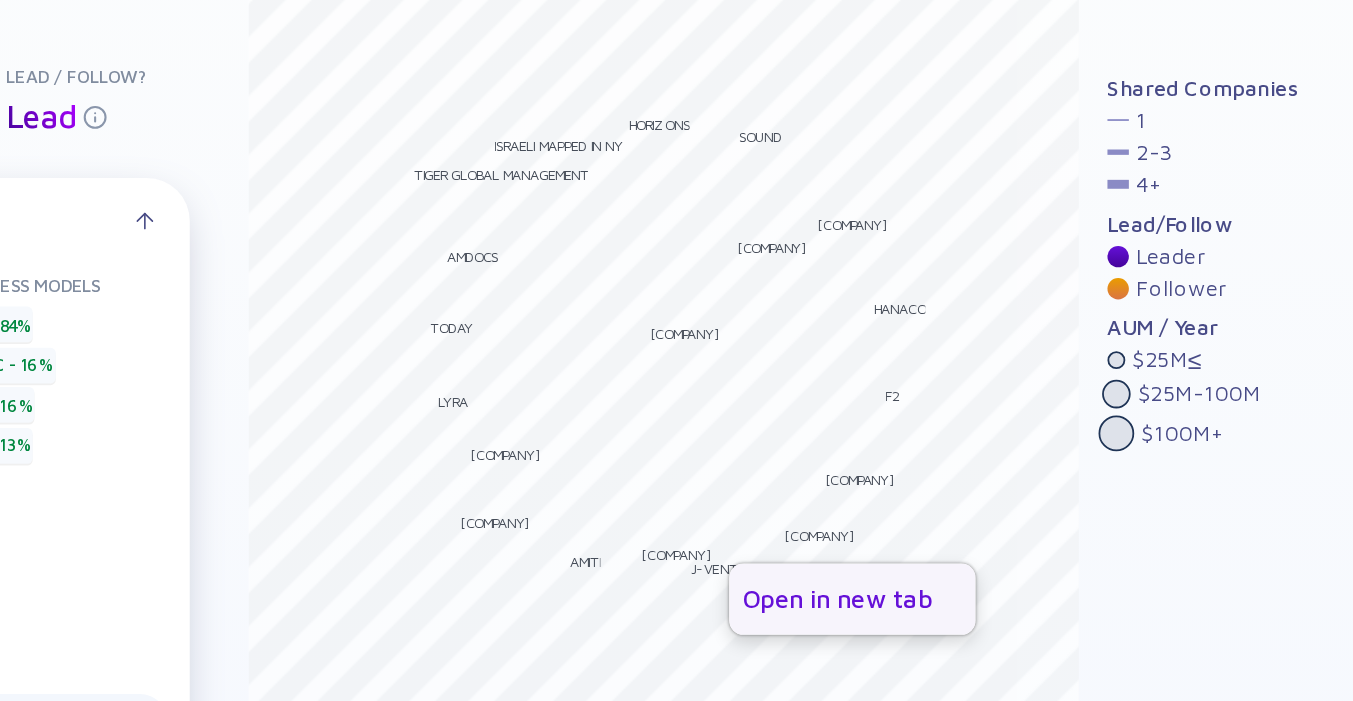 click on "Open in new tab" at bounding box center (922, 492) 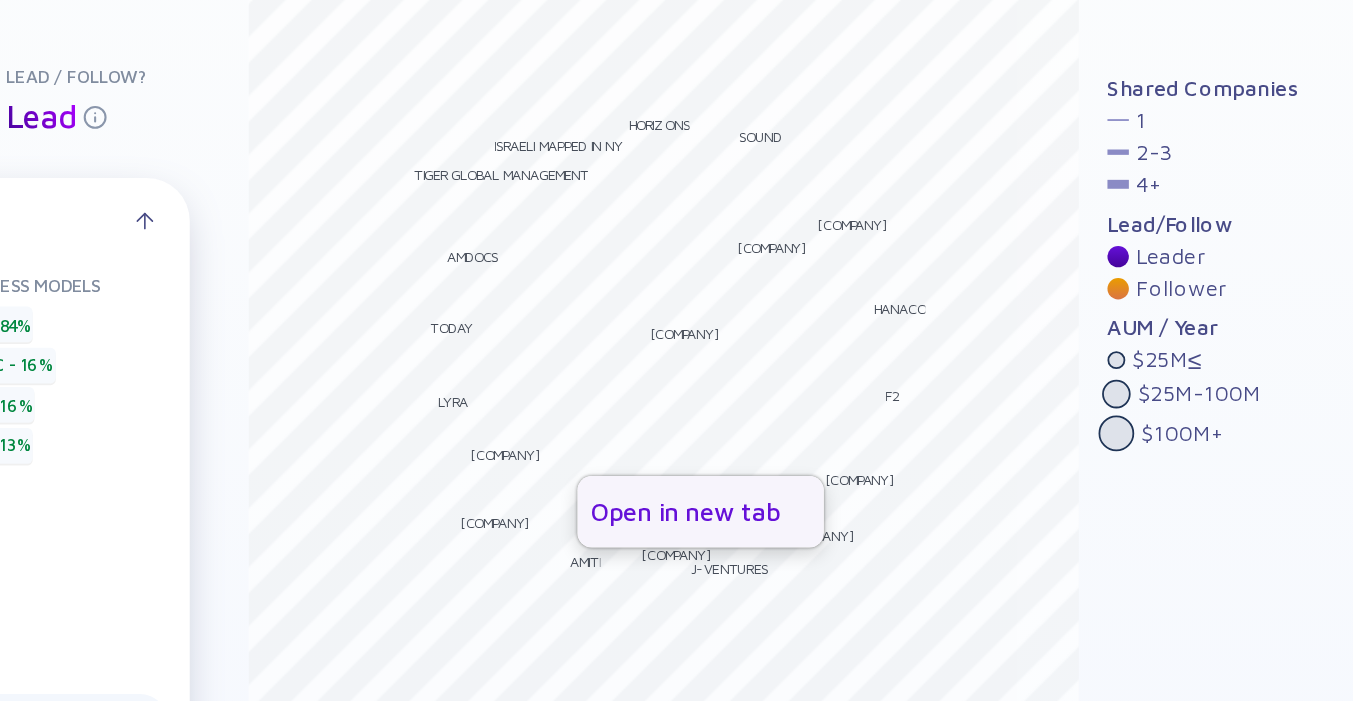 click on "Open in new tab" at bounding box center [837, 443] 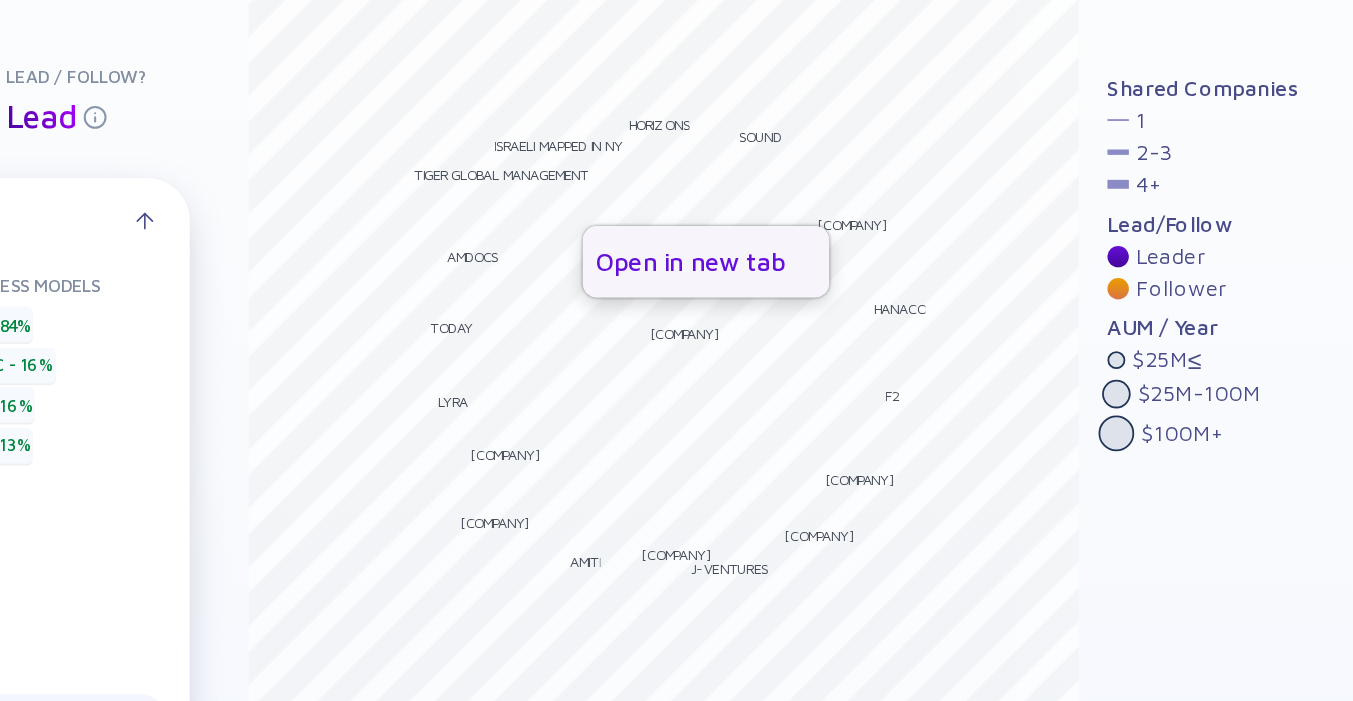 click on "Open in new tab" at bounding box center [840, 303] 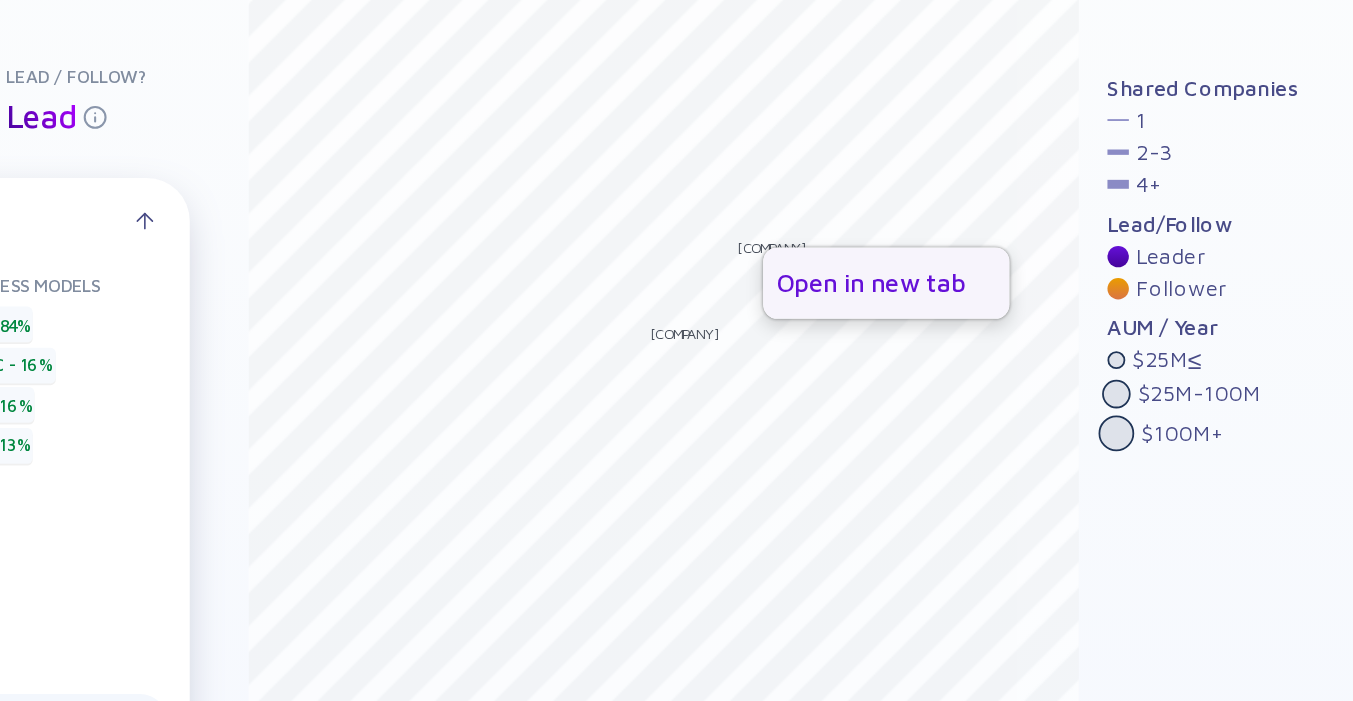 click on "Open in new tab" at bounding box center [941, 315] 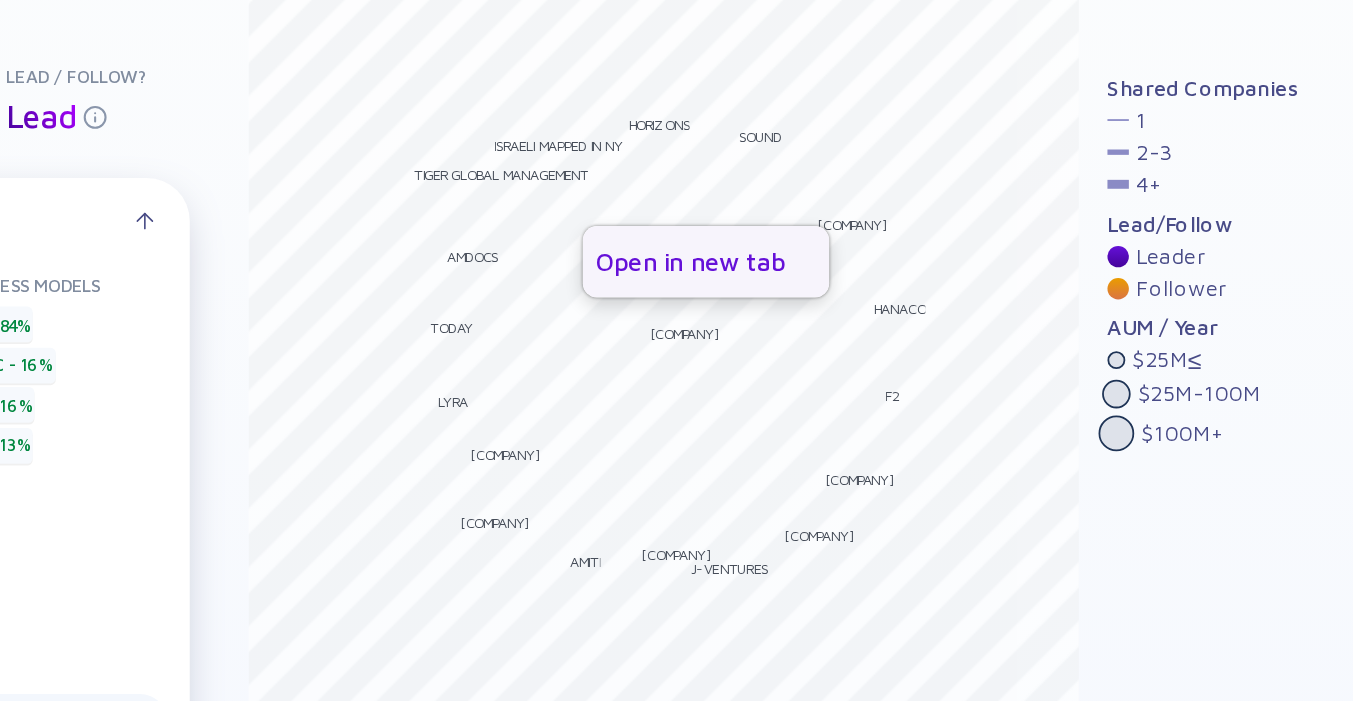 click on "Open in new tab" at bounding box center (840, 303) 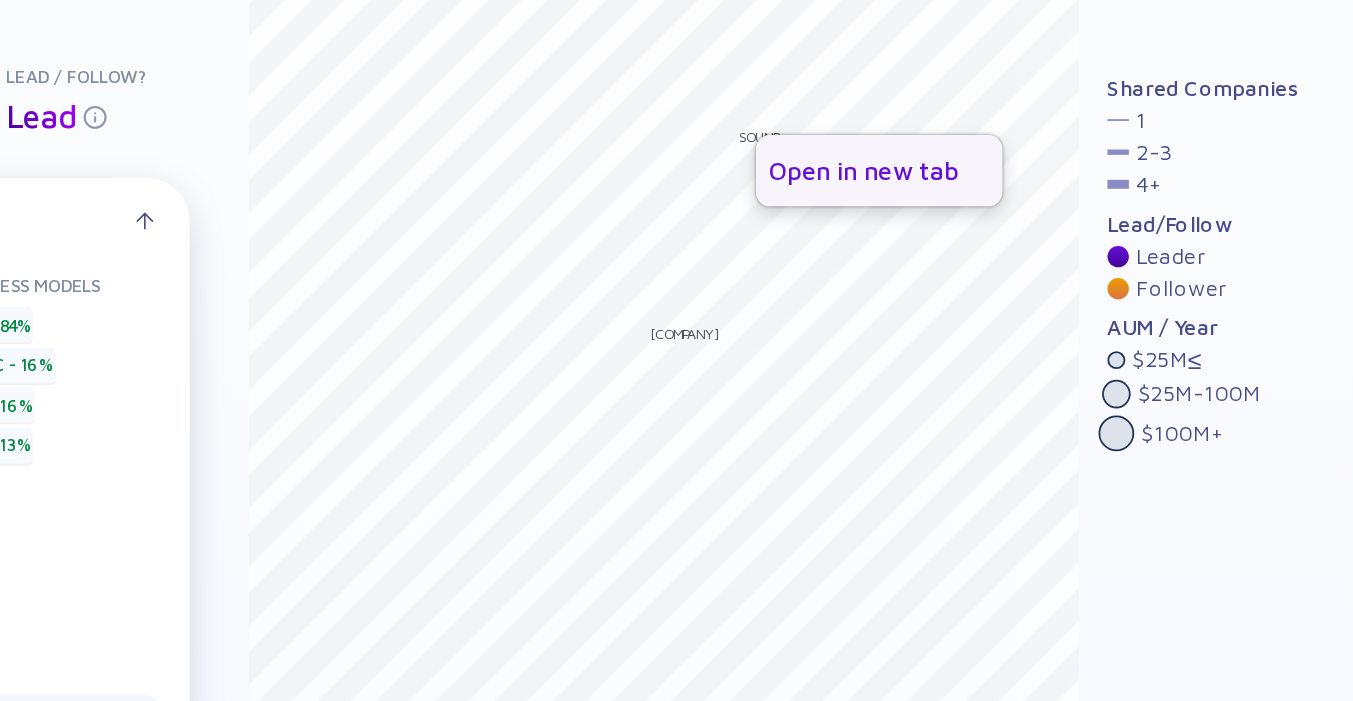 click on "Open in new tab" at bounding box center (937, 252) 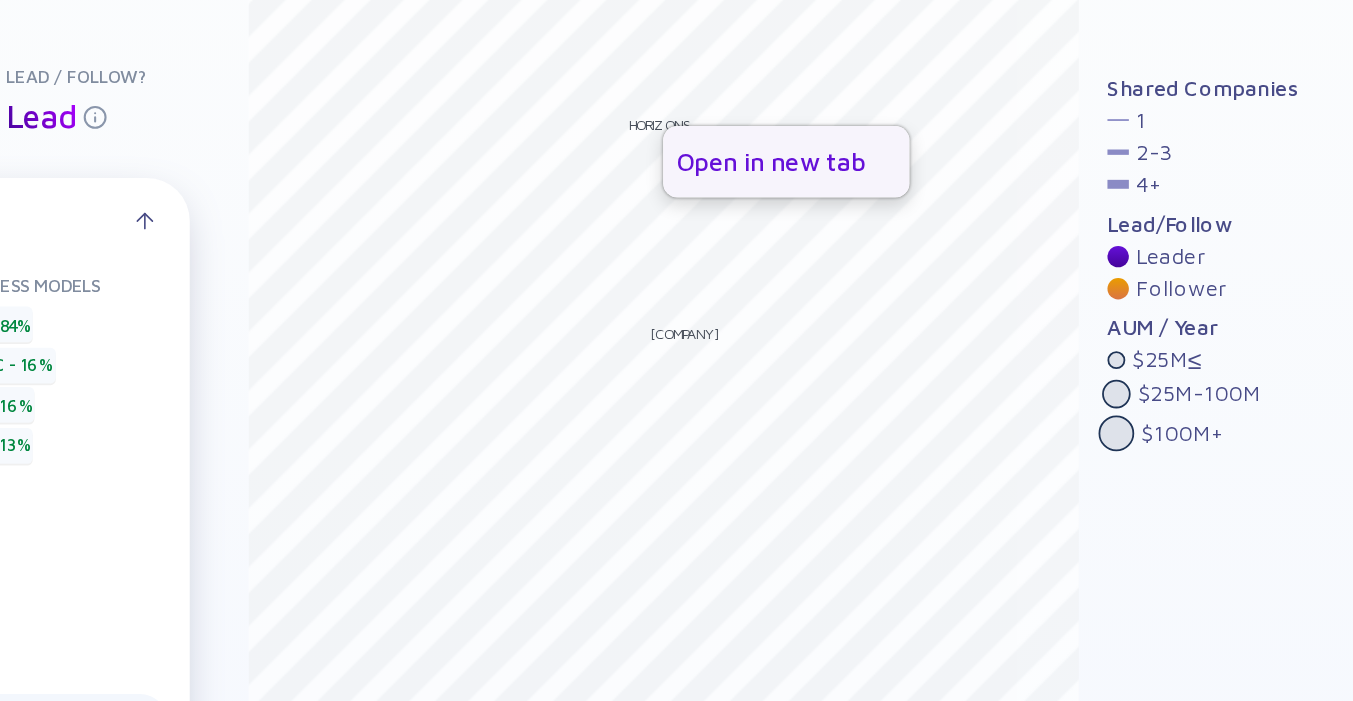 click on "Open in new tab" at bounding box center (885, 247) 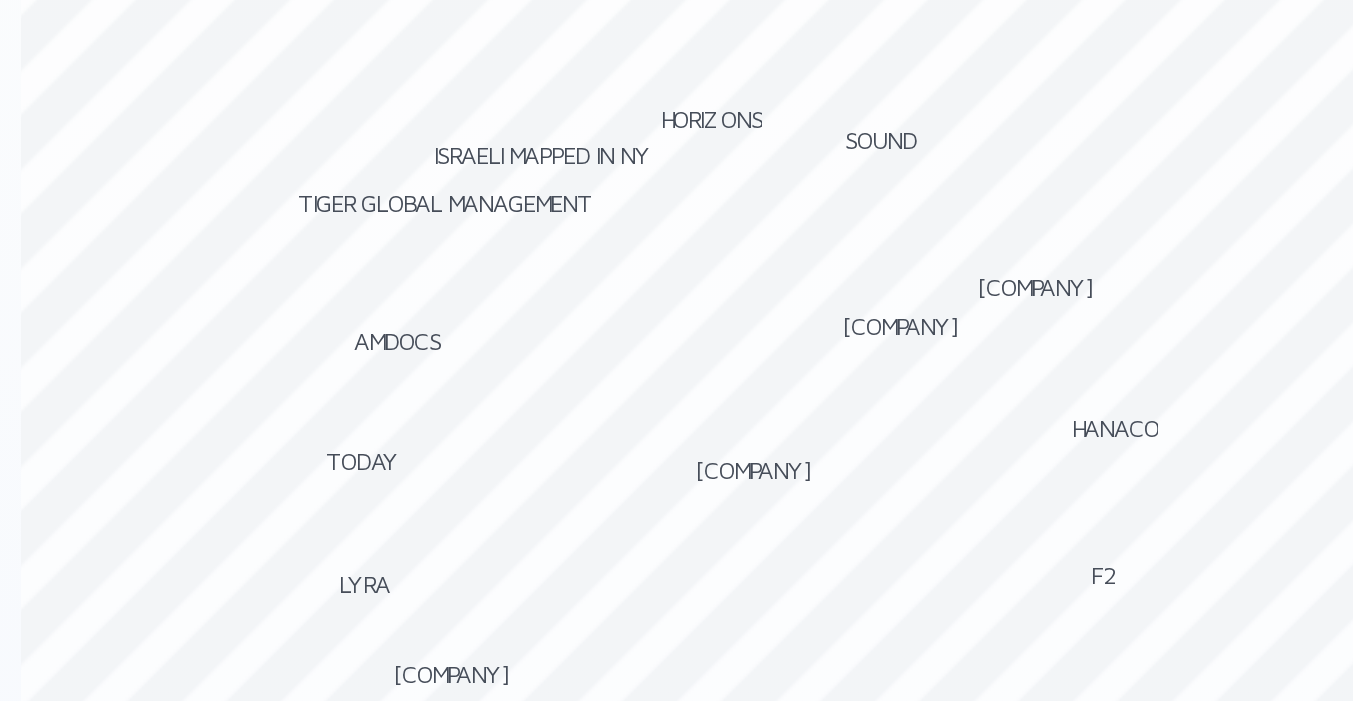 click on "Tiger Global Management" at bounding box center [725, 254] 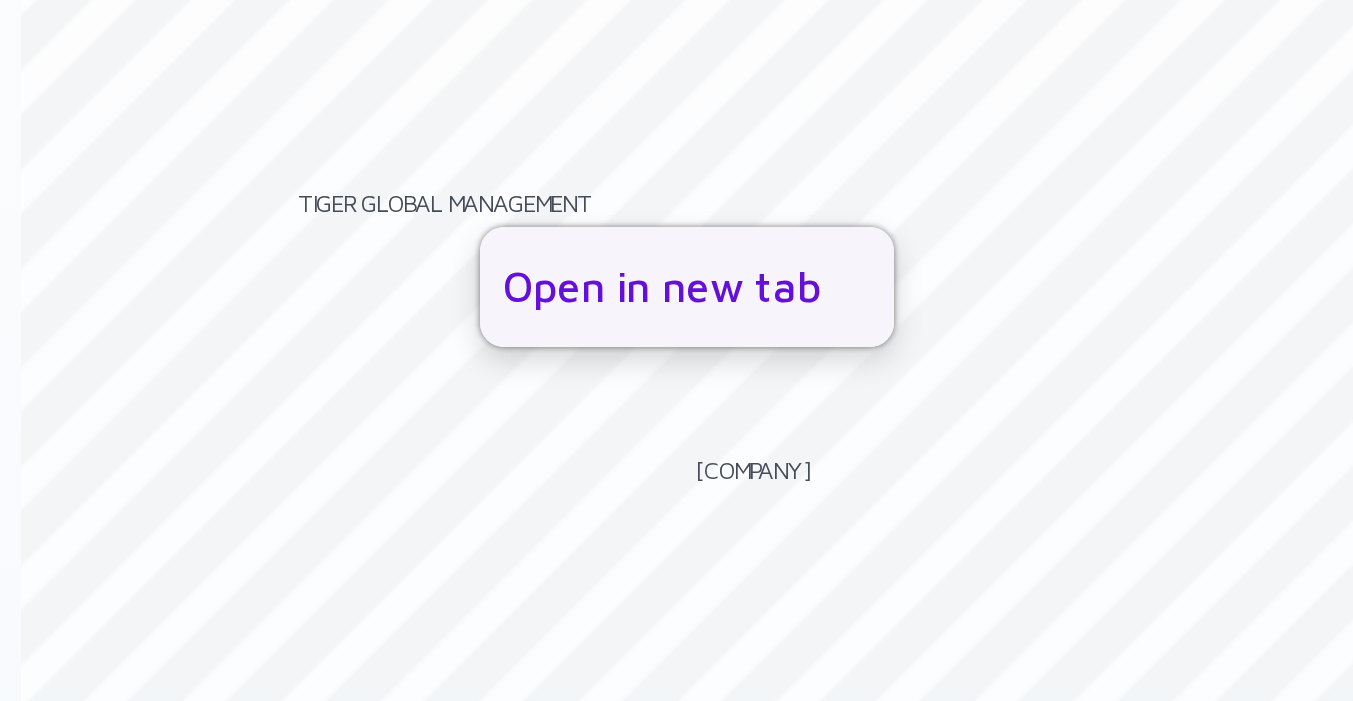 click on "Open in new tab" at bounding box center (806, 282) 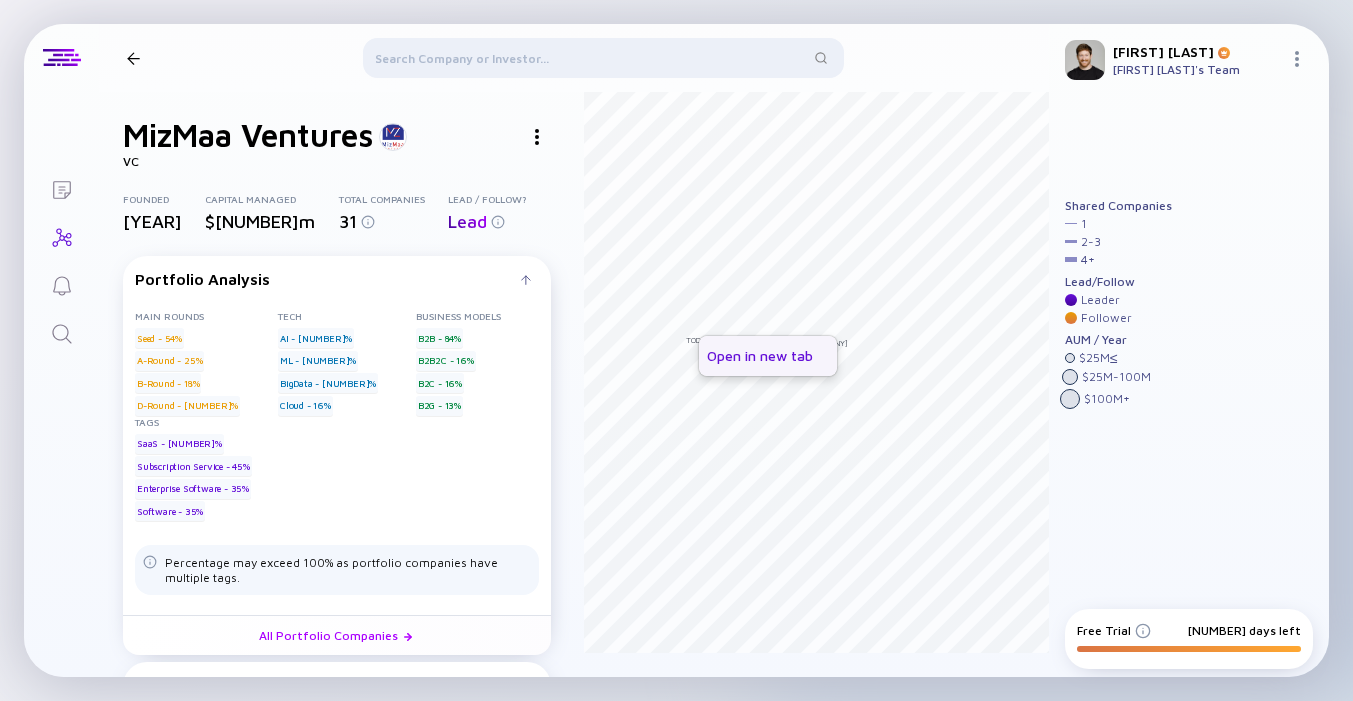 click on "Open in new tab" at bounding box center (768, 356) 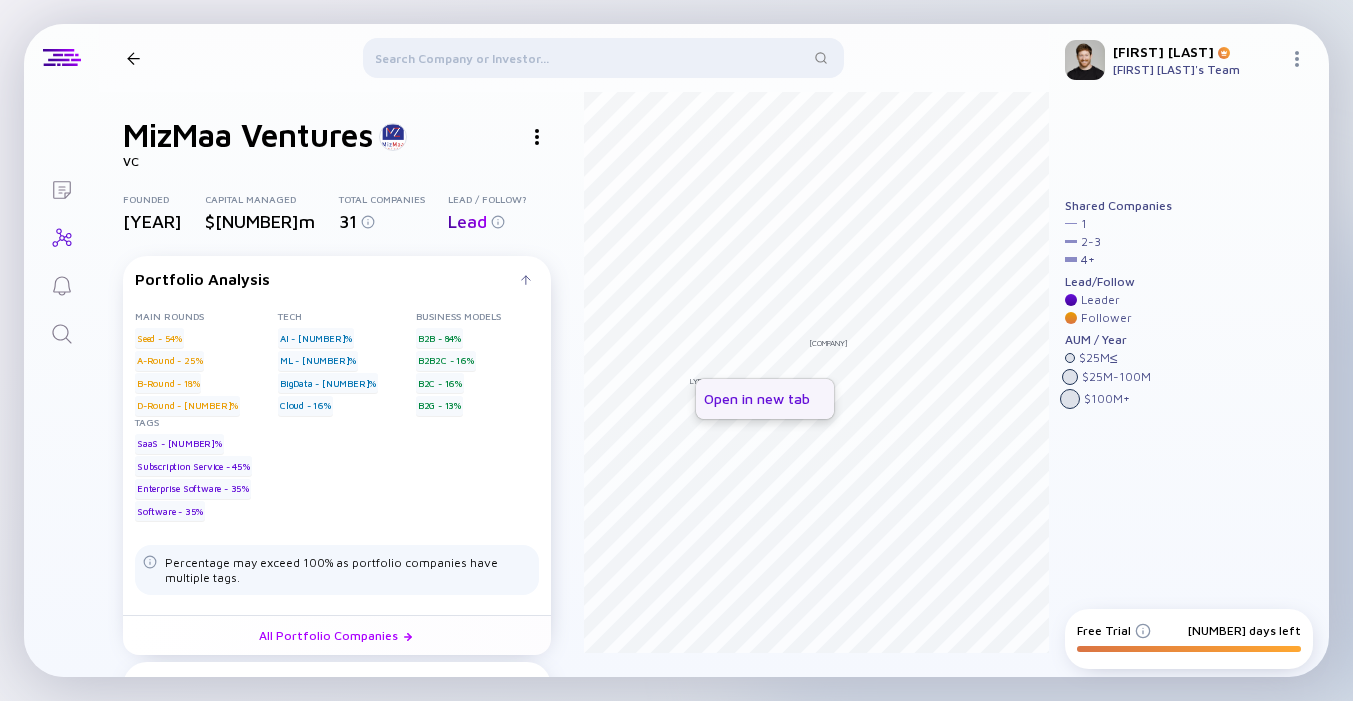 click on "Open in new tab" at bounding box center [765, 399] 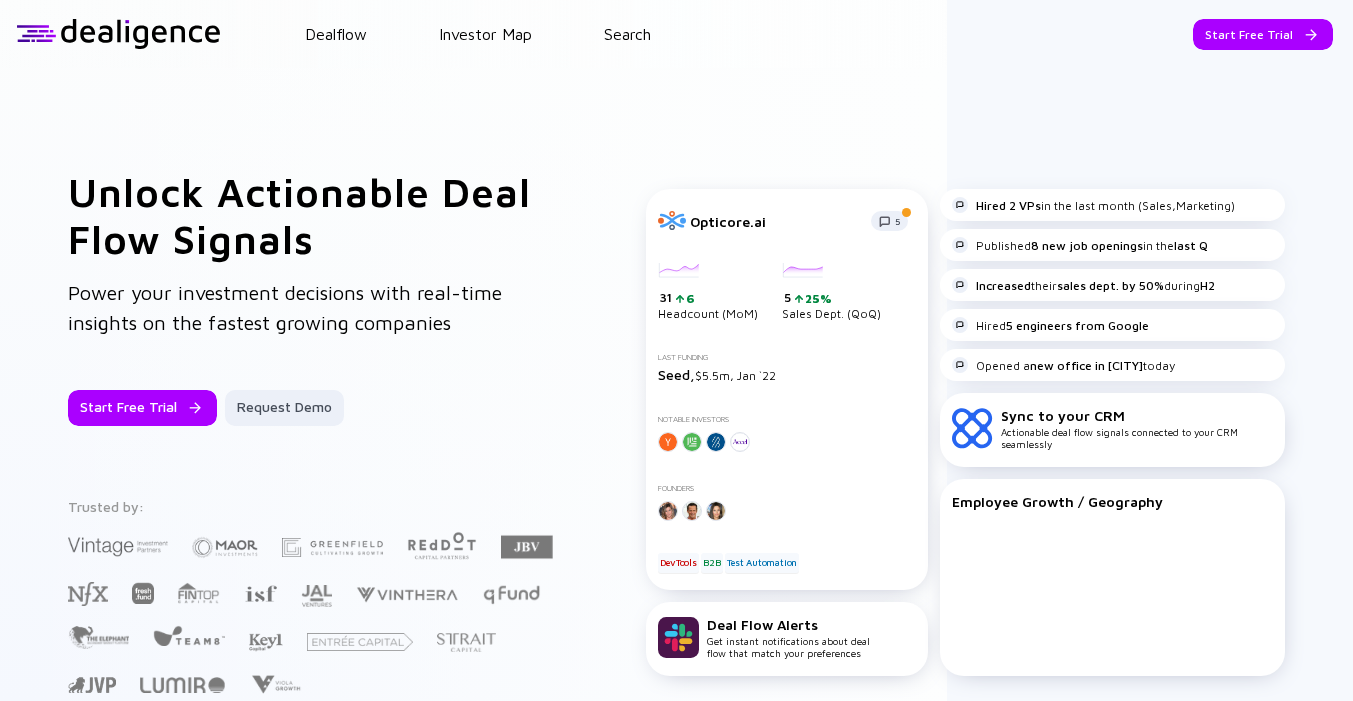 scroll, scrollTop: 0, scrollLeft: 0, axis: both 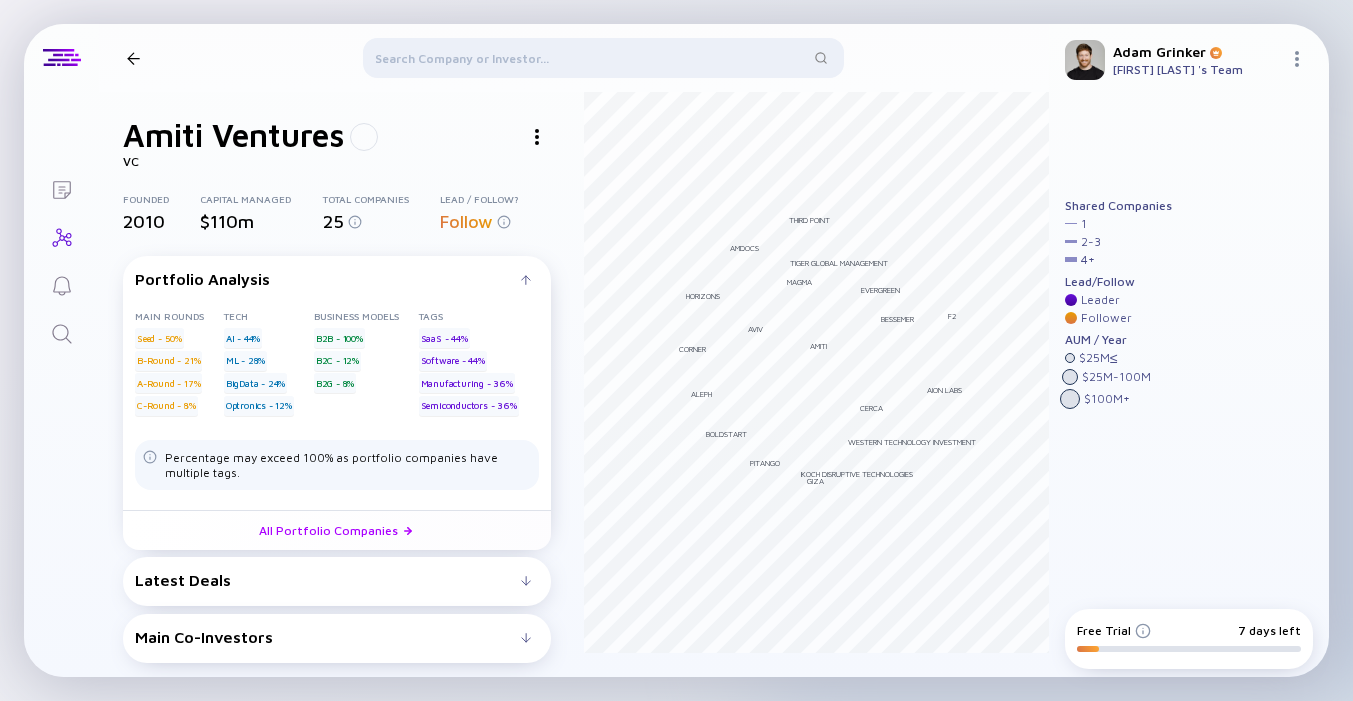 click on "Latest Deals" at bounding box center [328, 279] 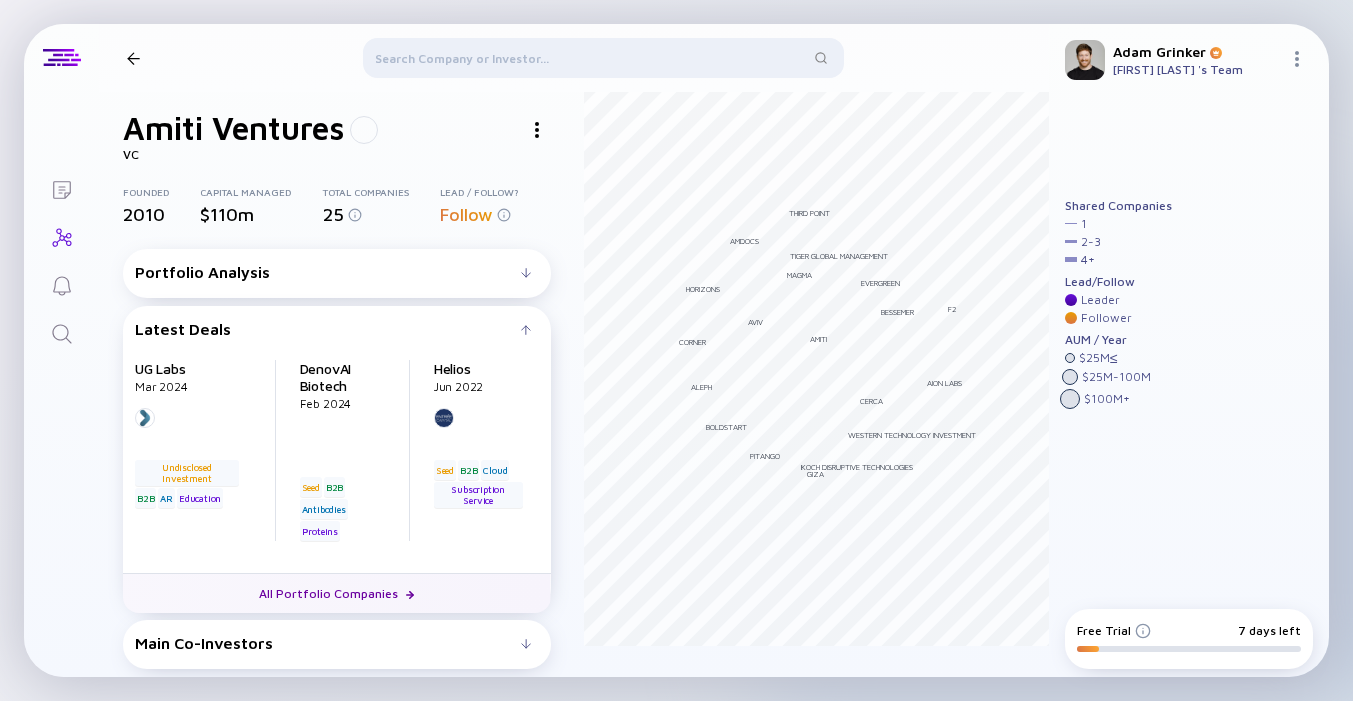 scroll, scrollTop: 7, scrollLeft: 0, axis: vertical 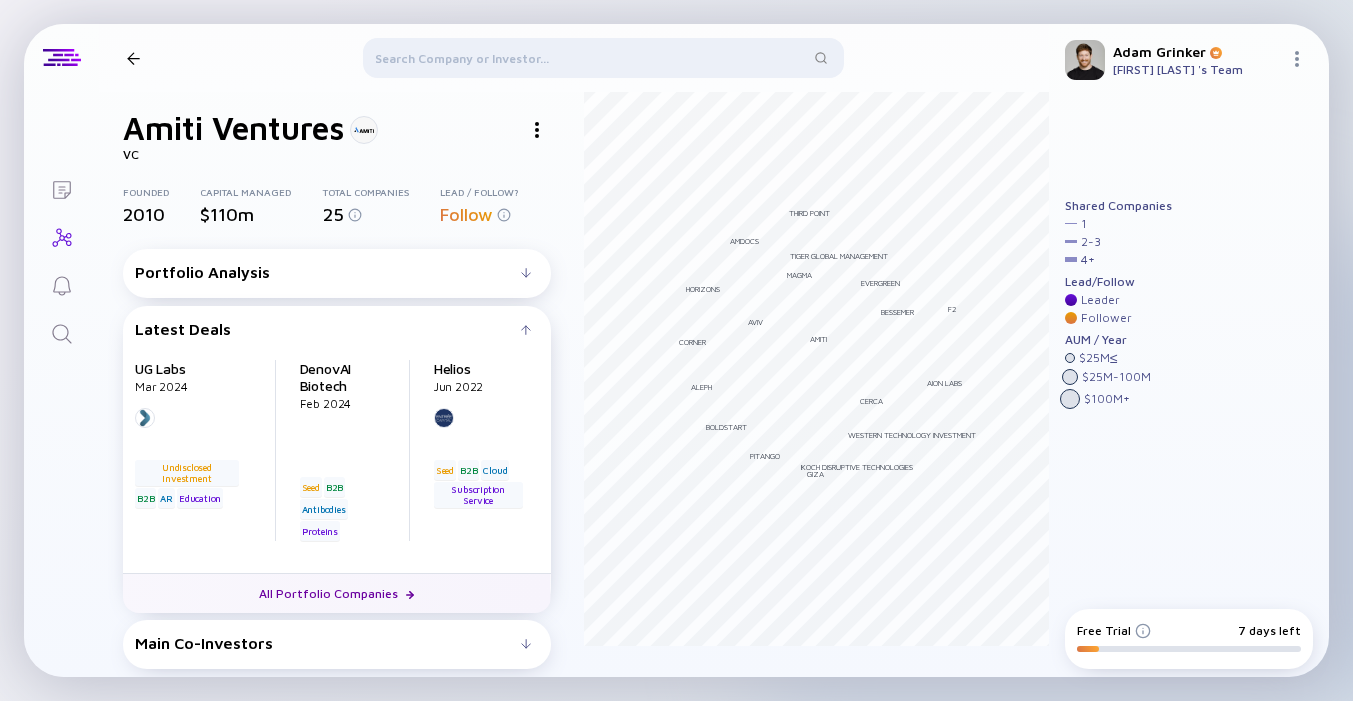 click on "All Portfolio Companies" at bounding box center [337, 593] 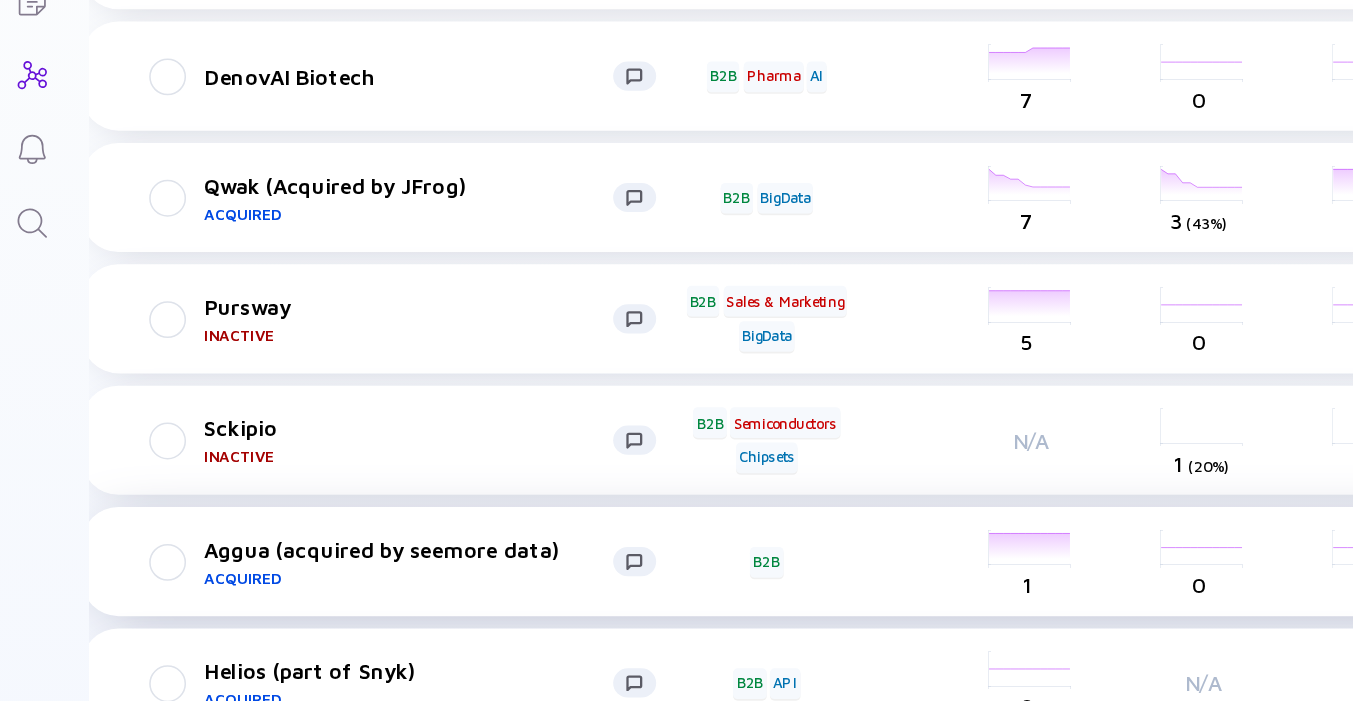 scroll, scrollTop: 1418, scrollLeft: 21, axis: both 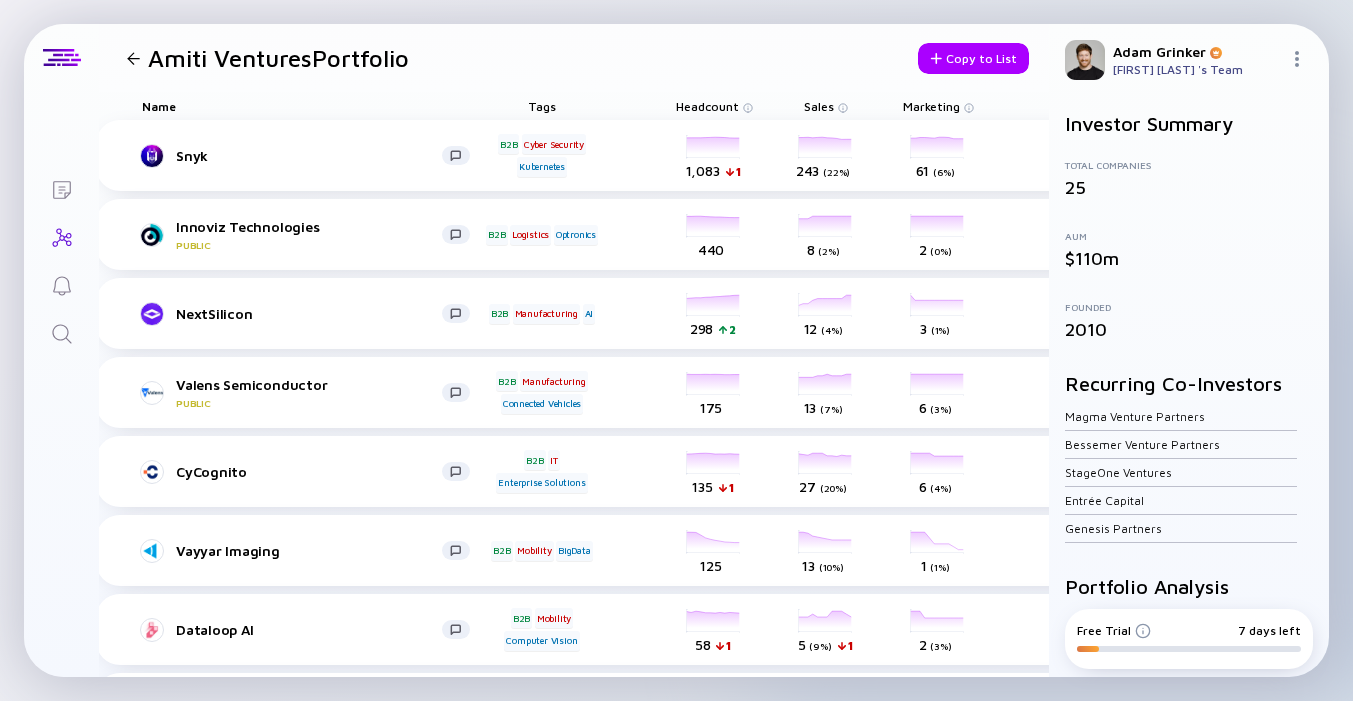 click on "Entrée Capital" at bounding box center (1104, 500) 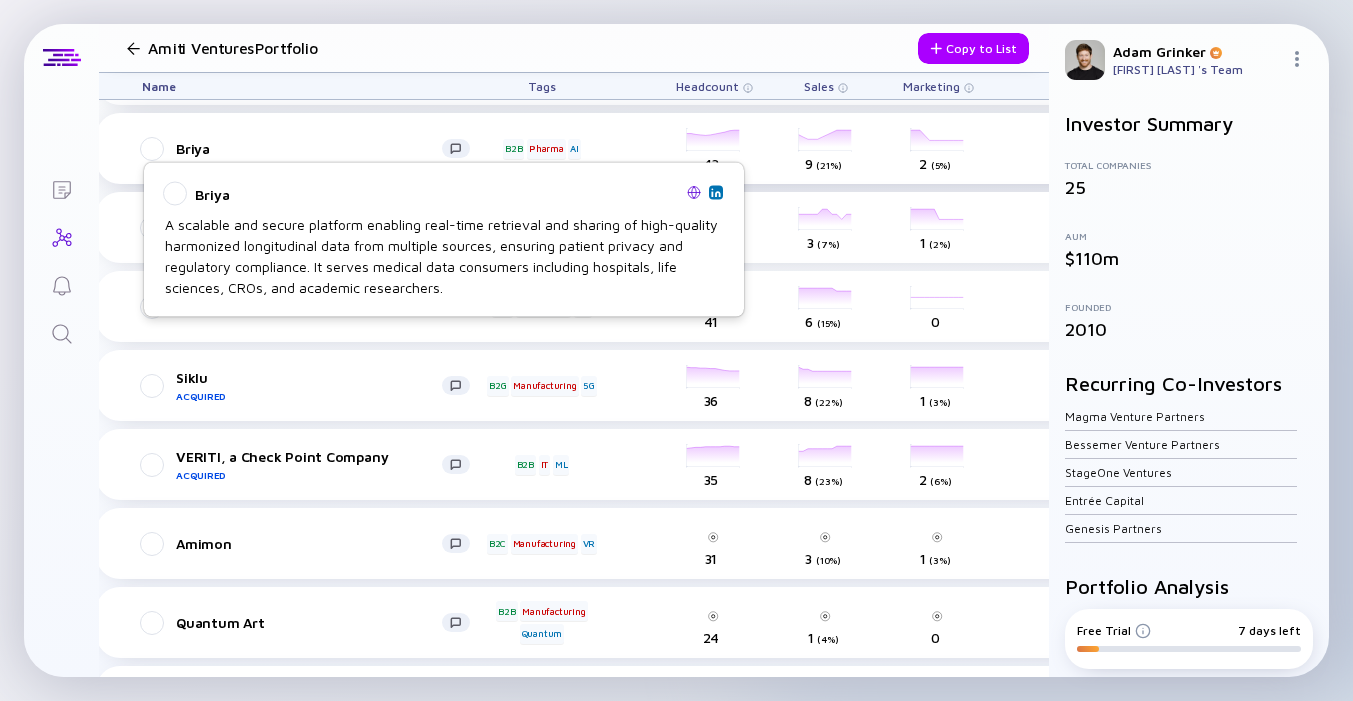 scroll, scrollTop: 647, scrollLeft: 17, axis: both 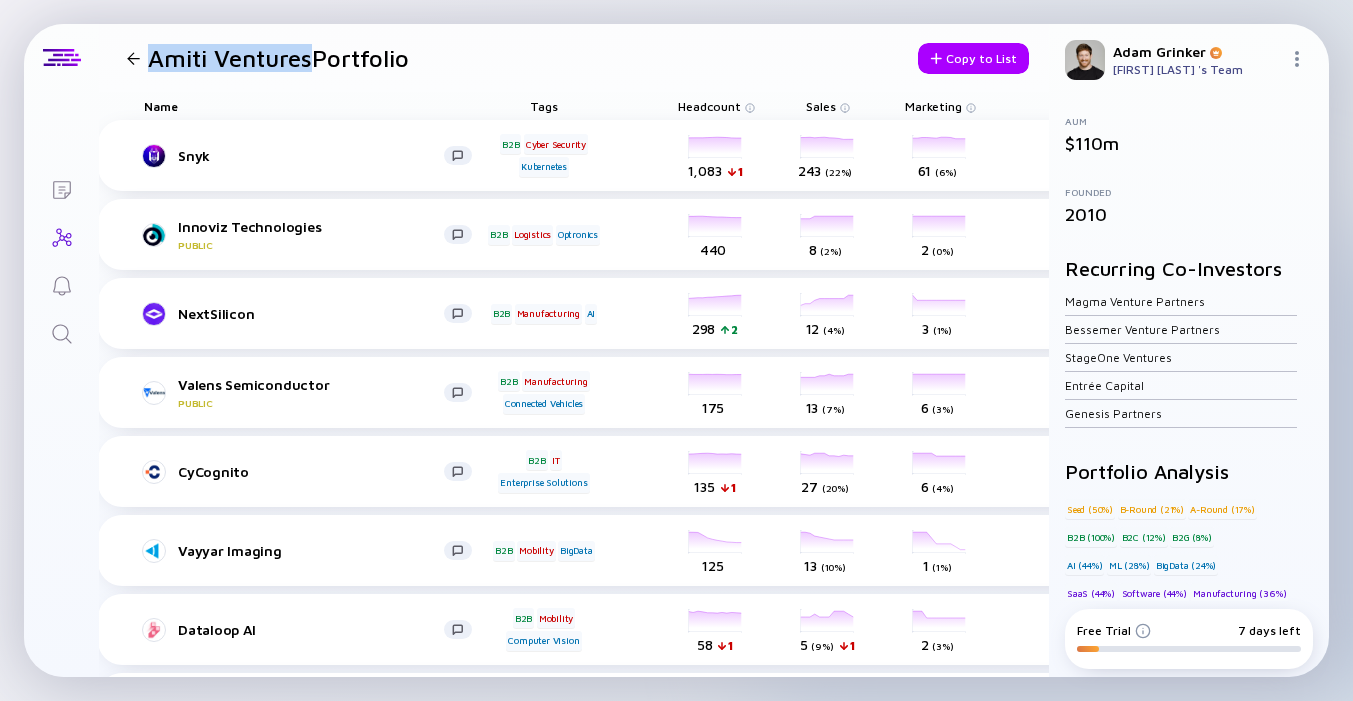 drag, startPoint x: 150, startPoint y: 59, endPoint x: 310, endPoint y: 64, distance: 160.07811 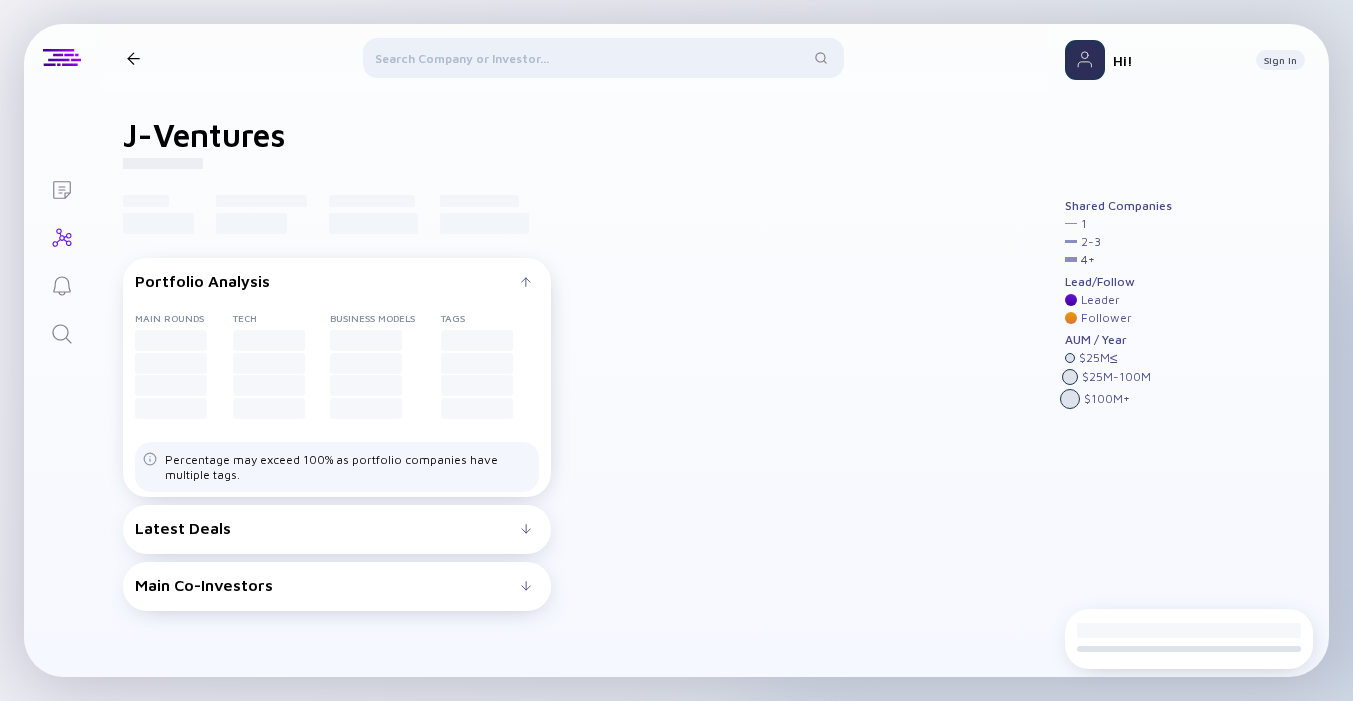 scroll, scrollTop: 0, scrollLeft: 0, axis: both 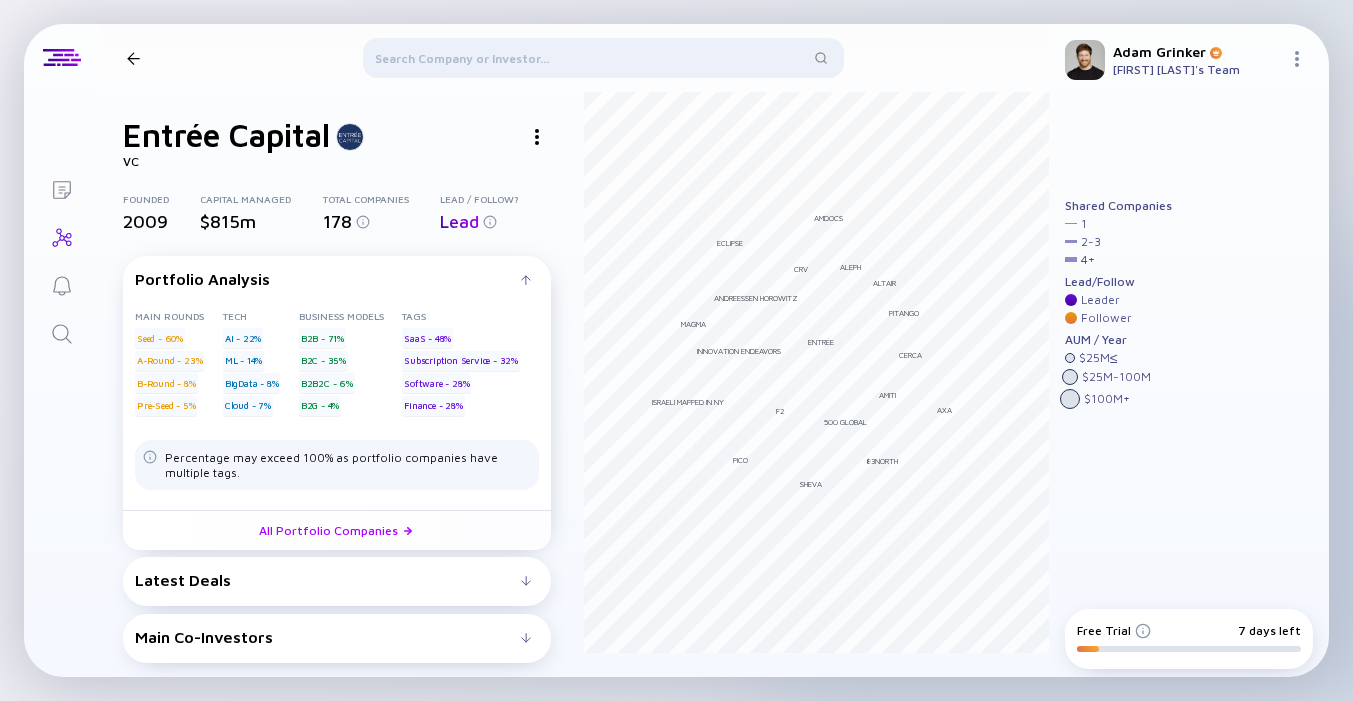 click on "Entrée Capital" at bounding box center [226, 135] 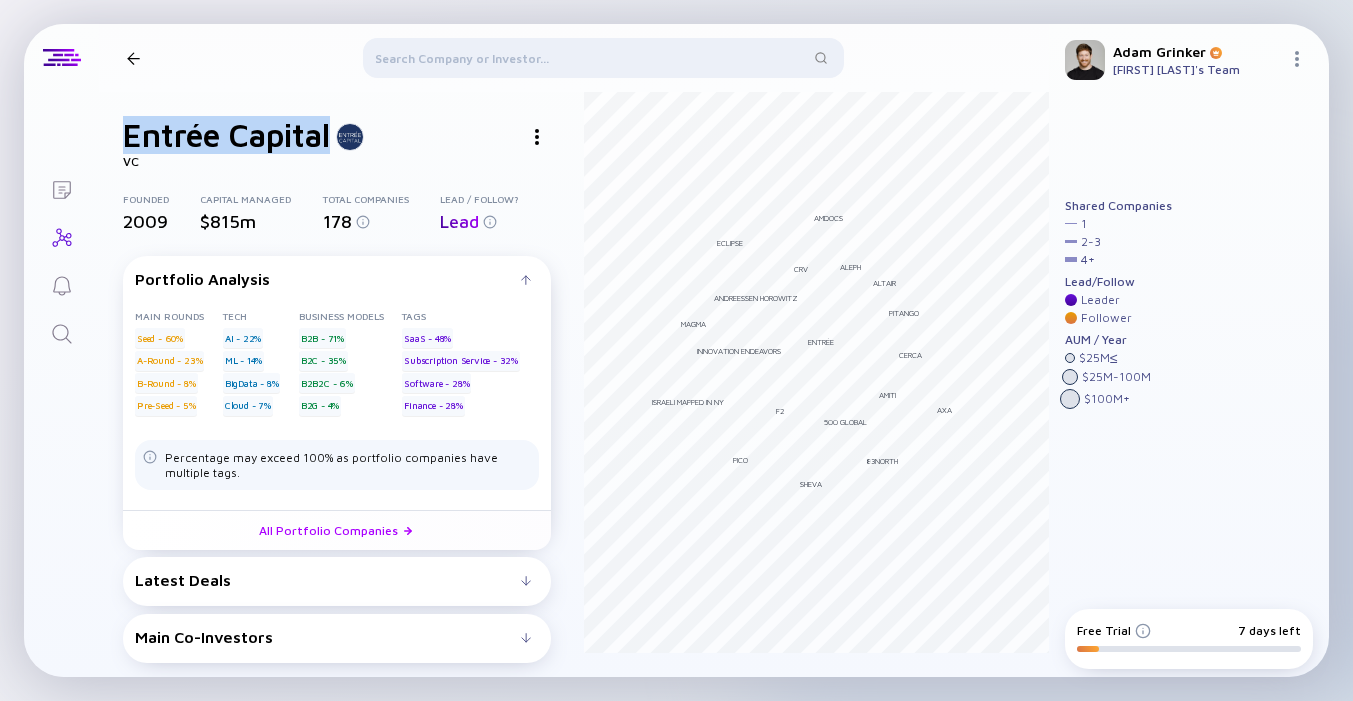 drag, startPoint x: 153, startPoint y: 133, endPoint x: 282, endPoint y: 133, distance: 129 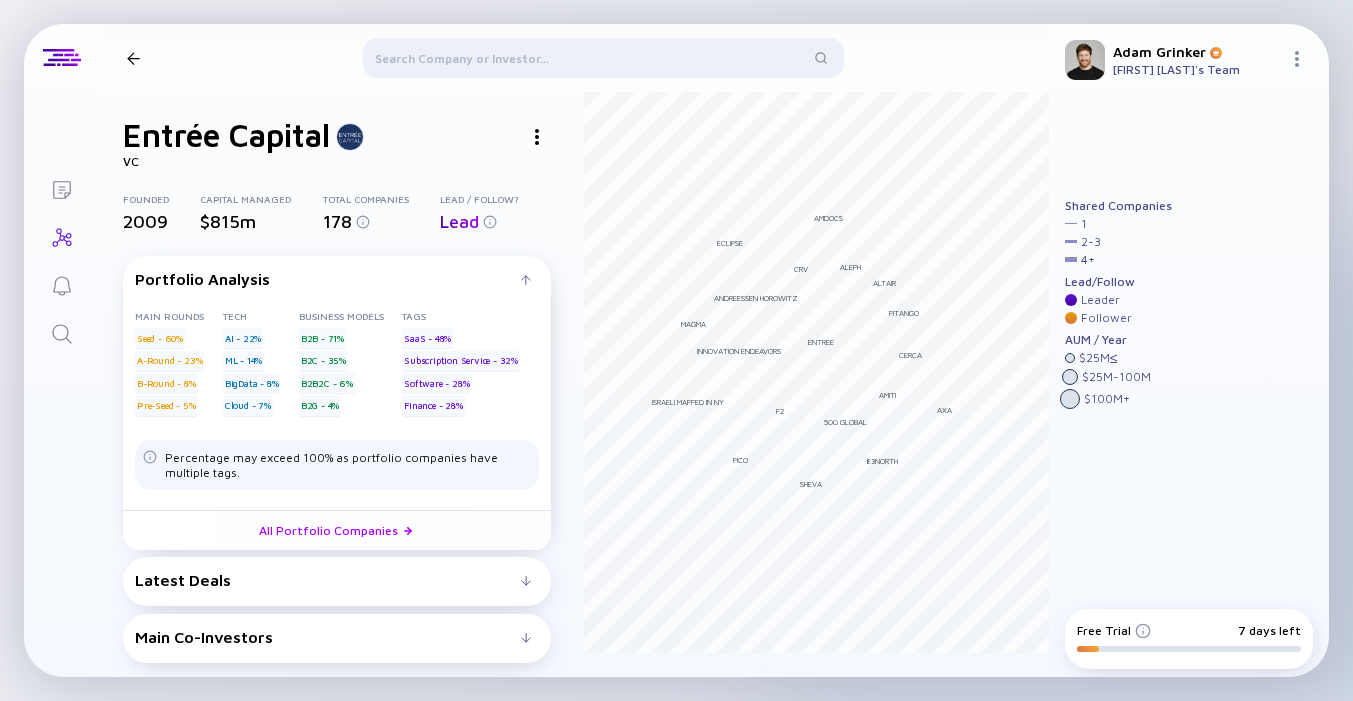 click on "Latest Deals" at bounding box center (328, 279) 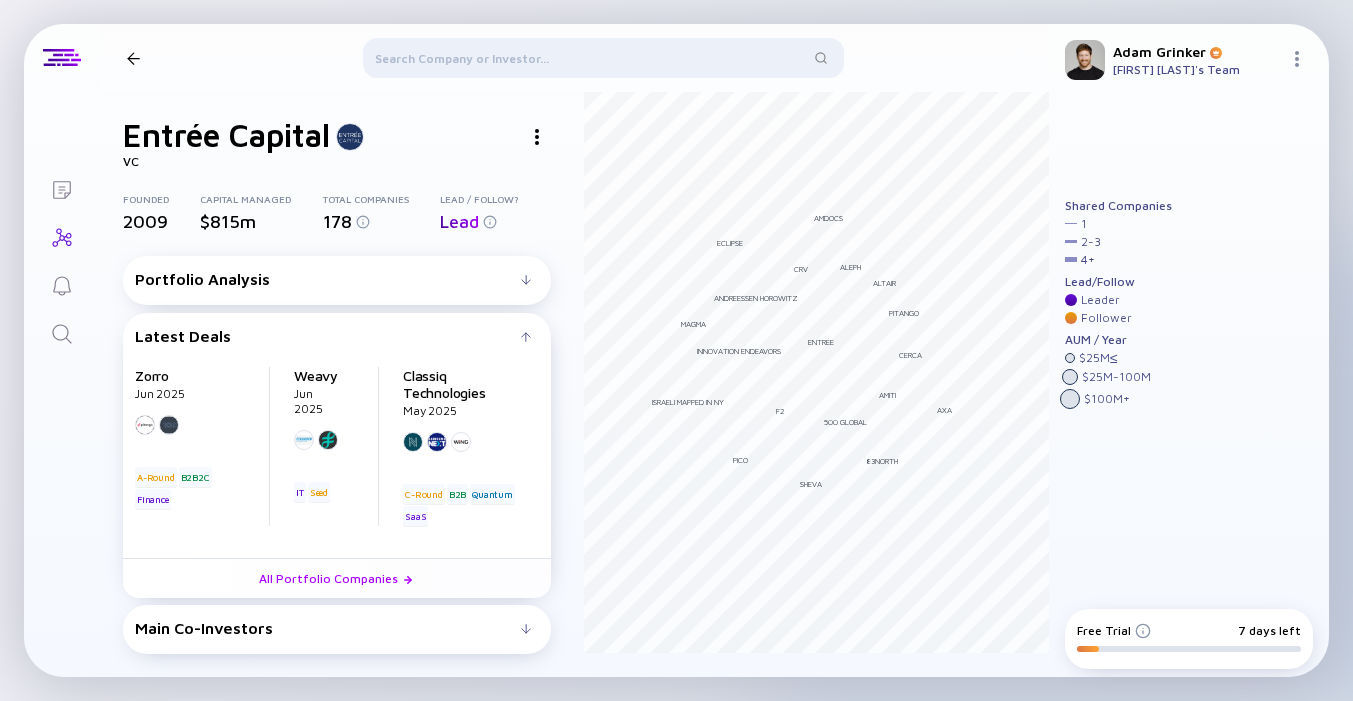 scroll, scrollTop: 0, scrollLeft: 0, axis: both 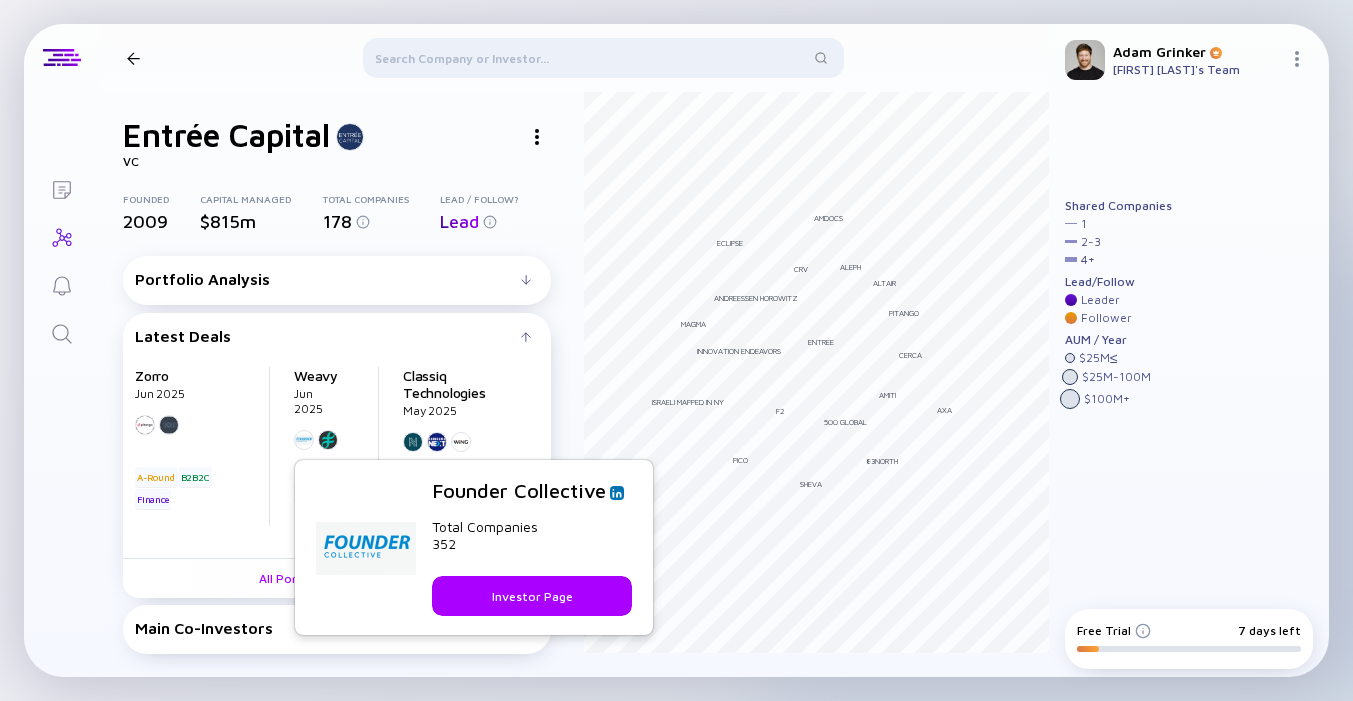 click at bounding box center (145, 425) 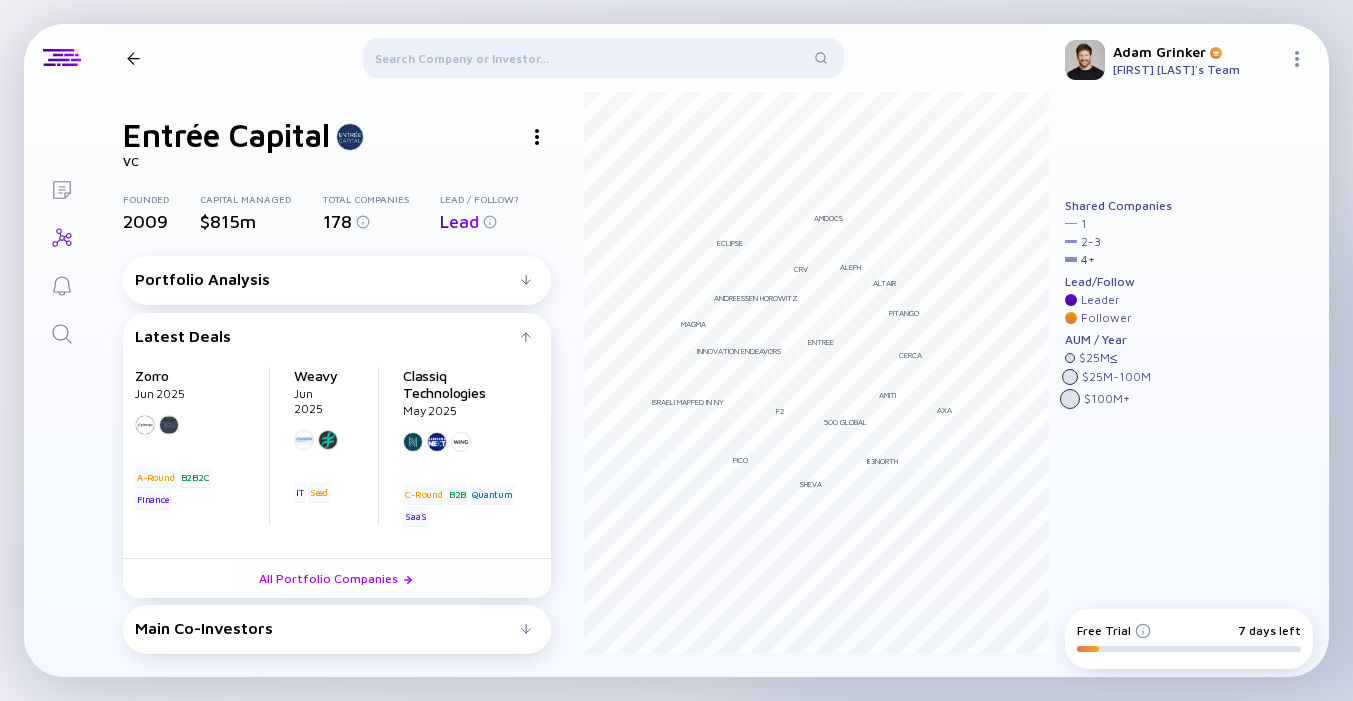 click at bounding box center (145, 425) 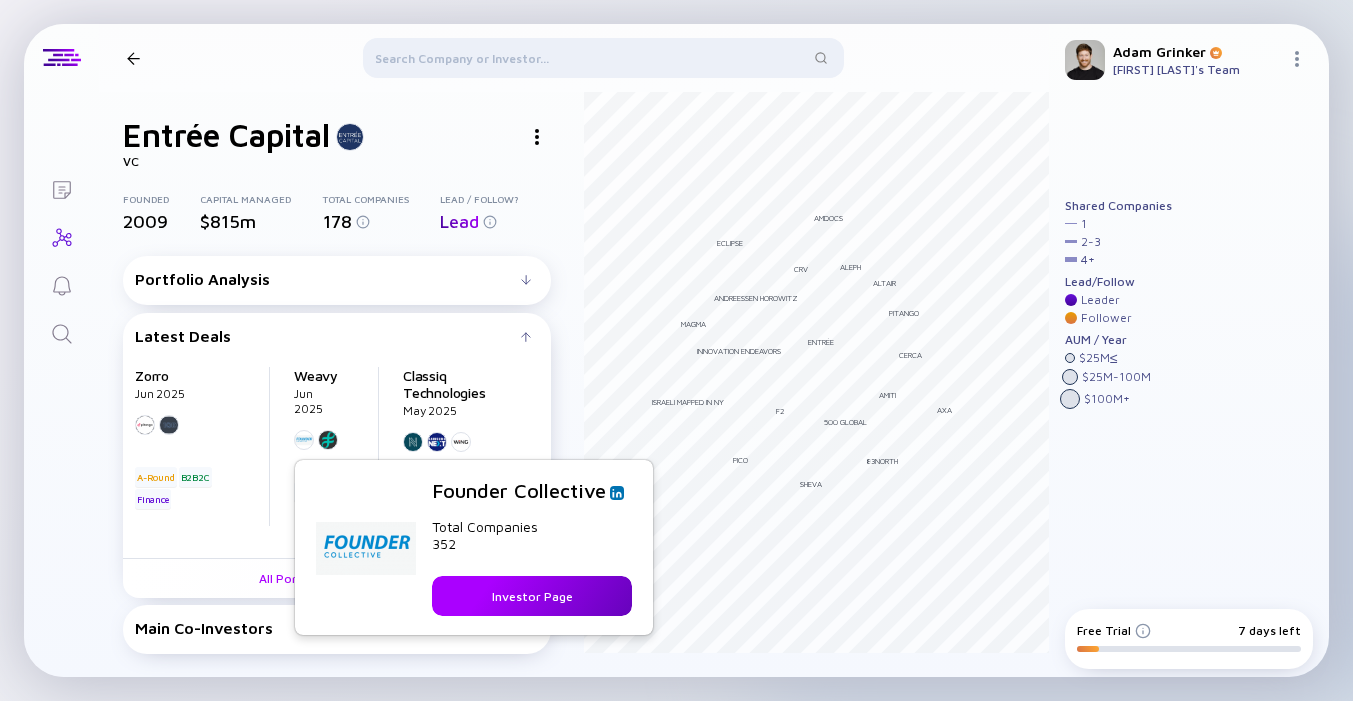 click on "Investor Page" at bounding box center [532, 596] 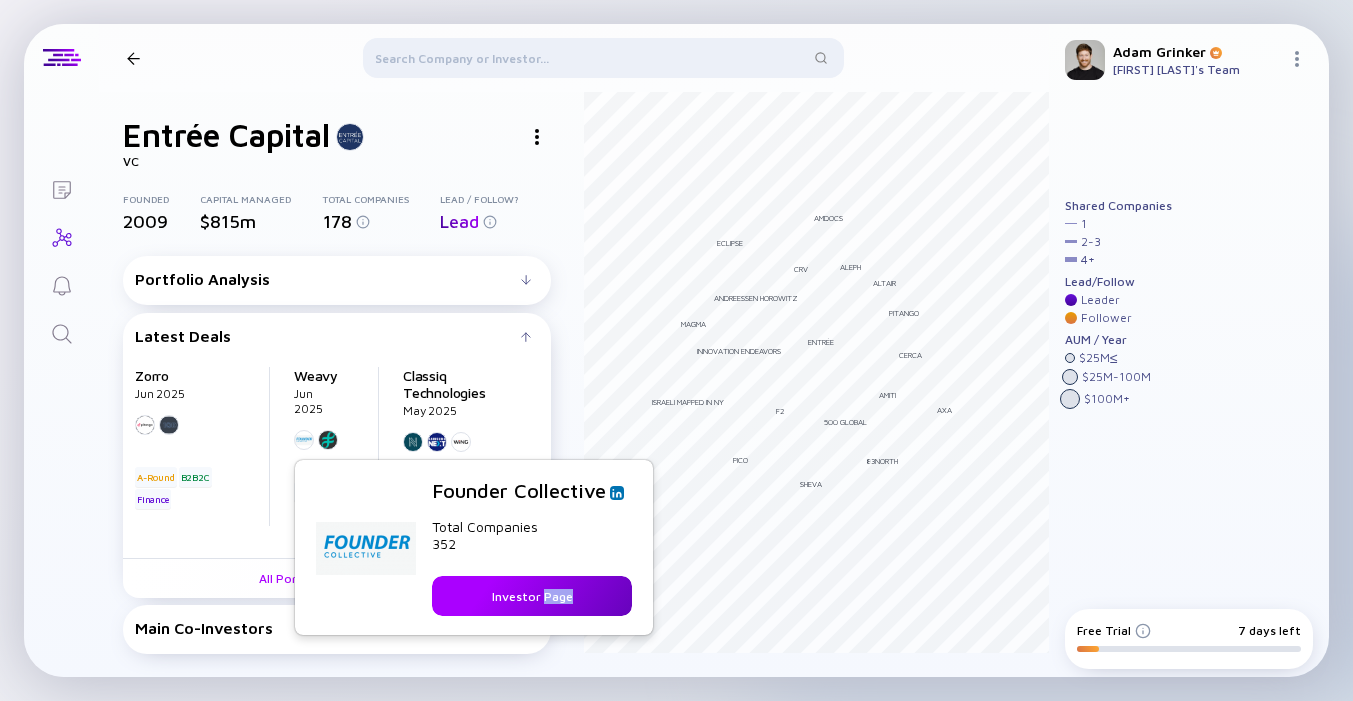 copy on "Page" 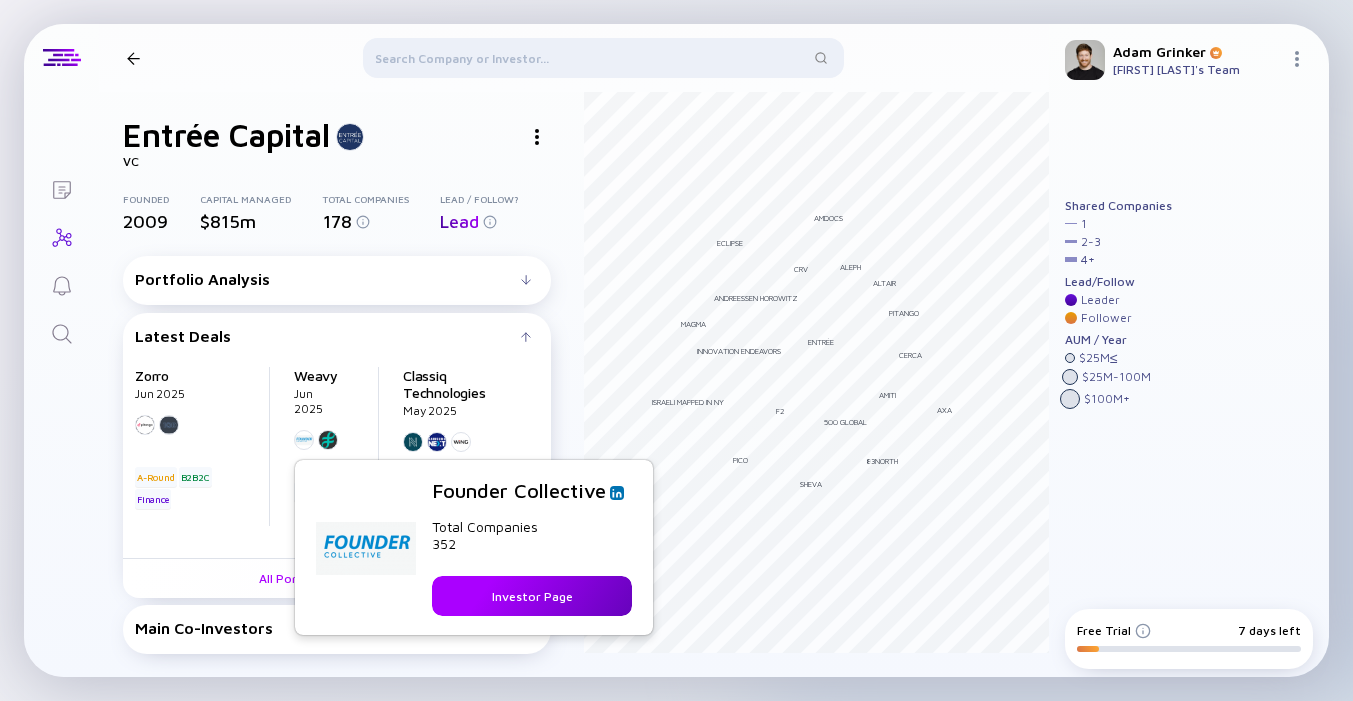 click on "Investor Page" at bounding box center [532, 596] 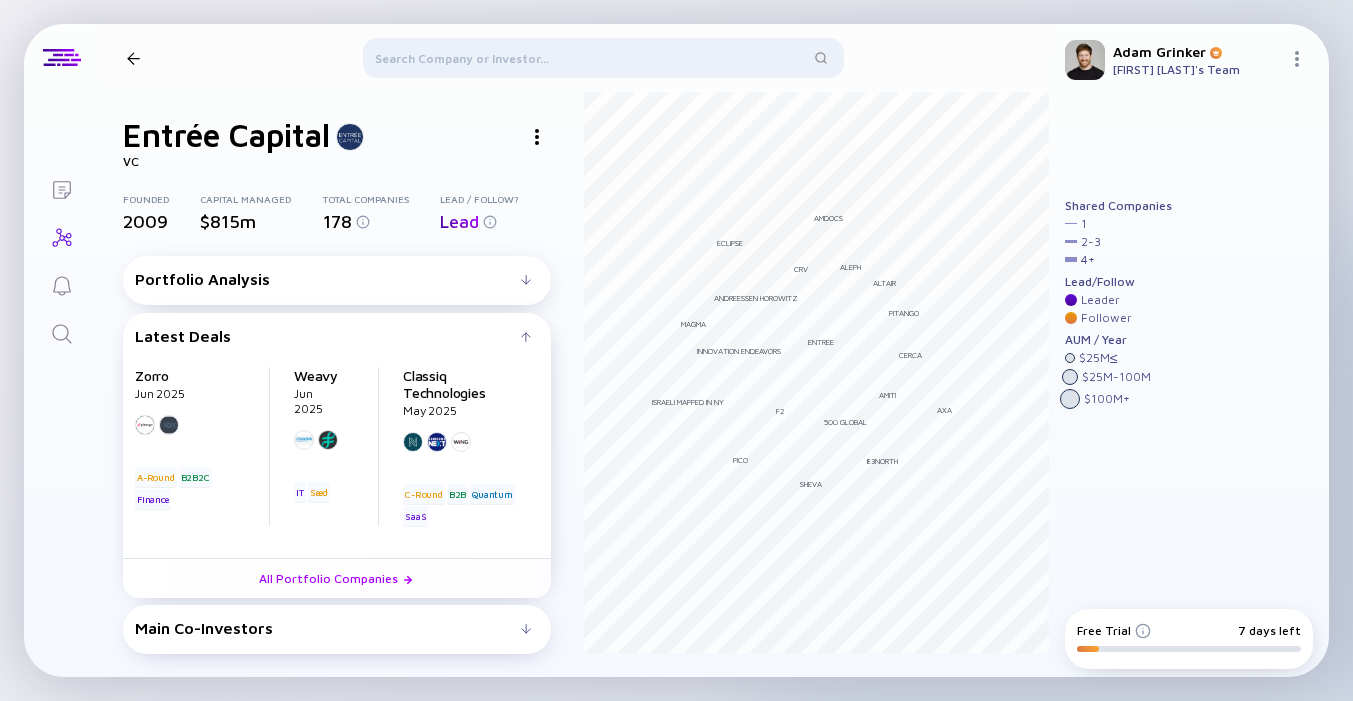 drag, startPoint x: 484, startPoint y: 590, endPoint x: 555, endPoint y: 391, distance: 211.28653 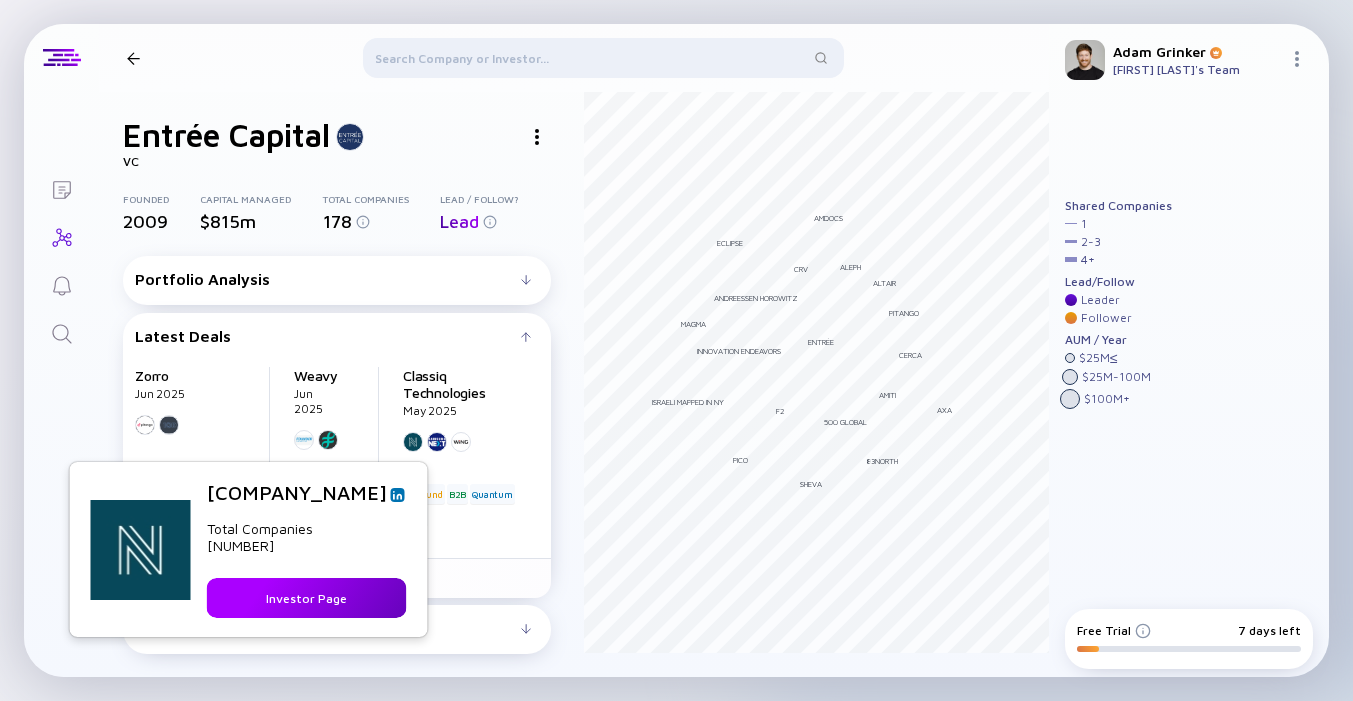 click on "Investor Page" at bounding box center [307, 598] 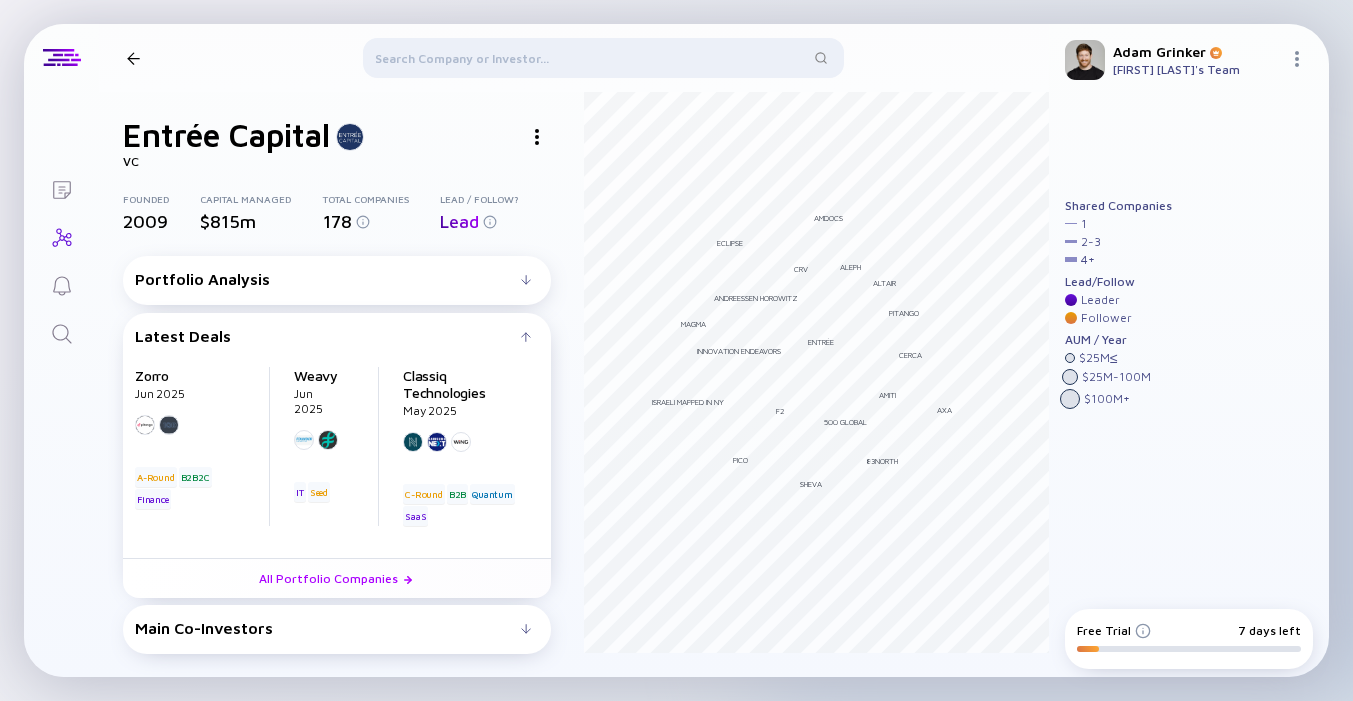 scroll, scrollTop: 0, scrollLeft: 0, axis: both 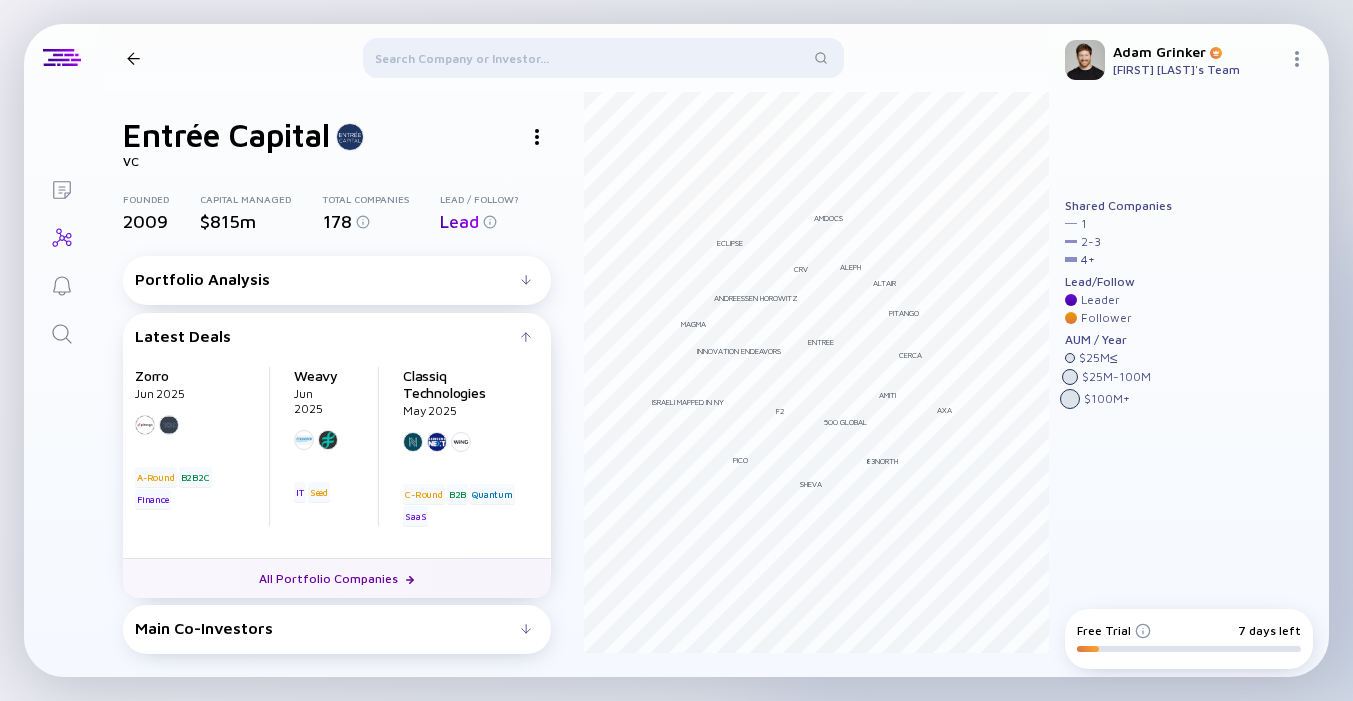 click on "All Portfolio Companies" at bounding box center (337, 578) 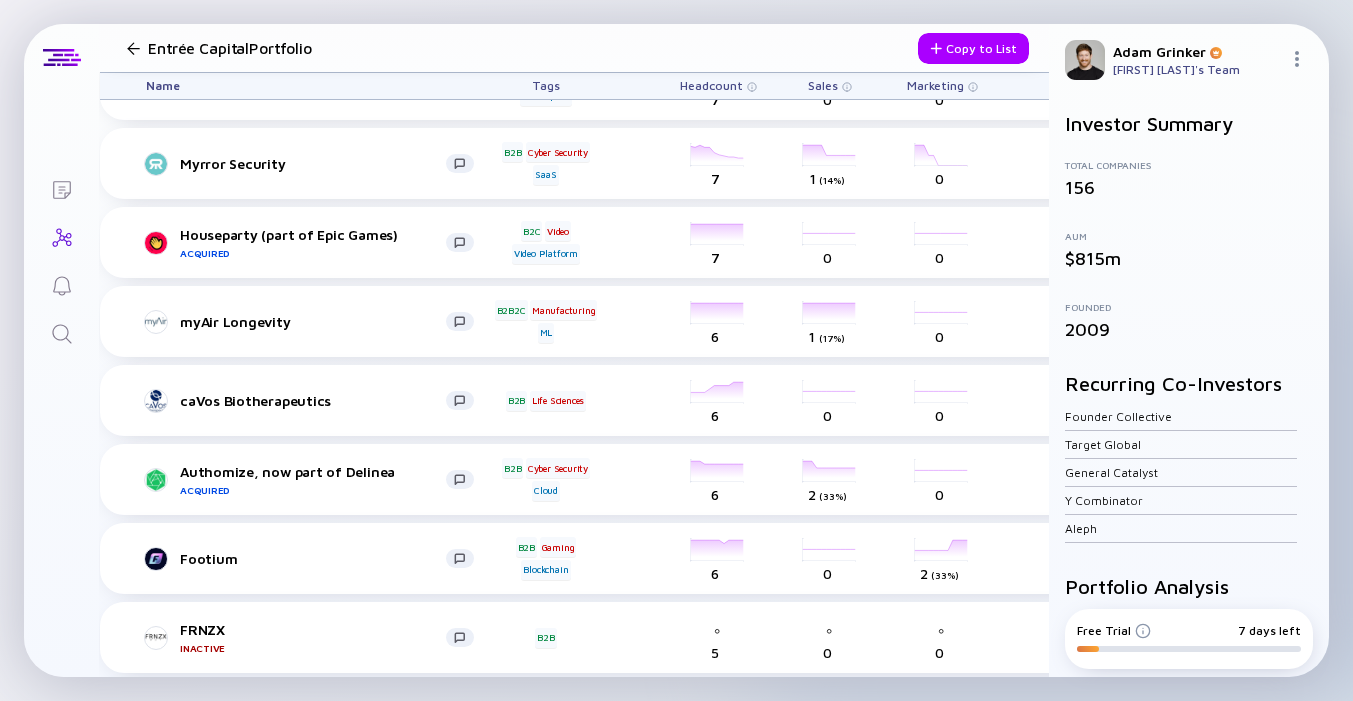 scroll, scrollTop: 8842, scrollLeft: 15, axis: both 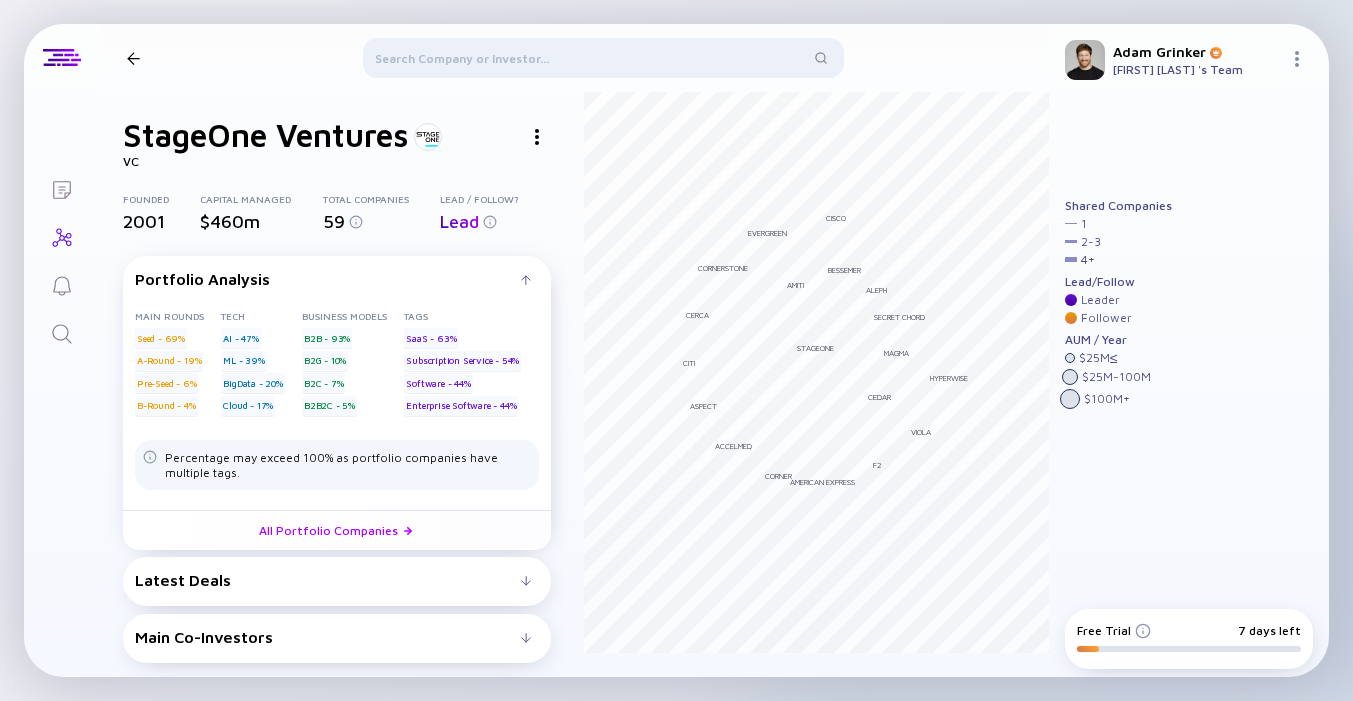click on "Latest Deals" at bounding box center [328, 279] 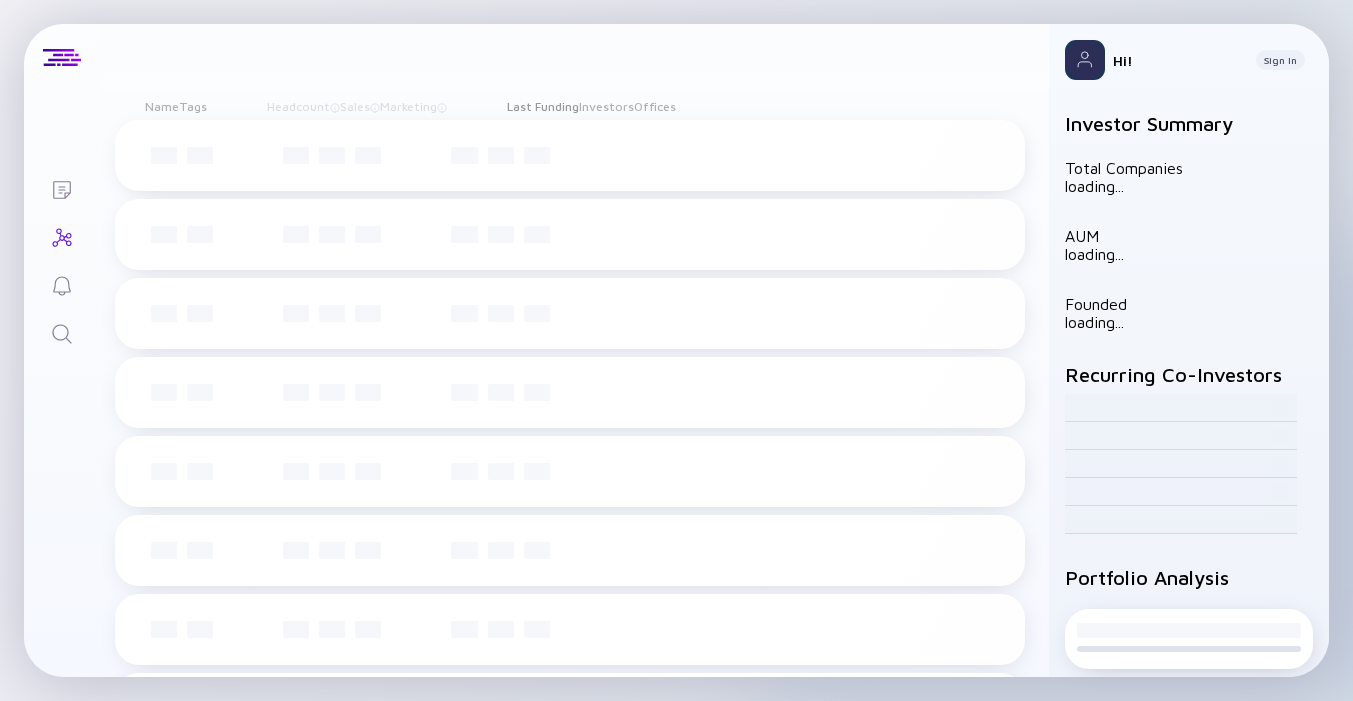 scroll, scrollTop: 0, scrollLeft: 0, axis: both 